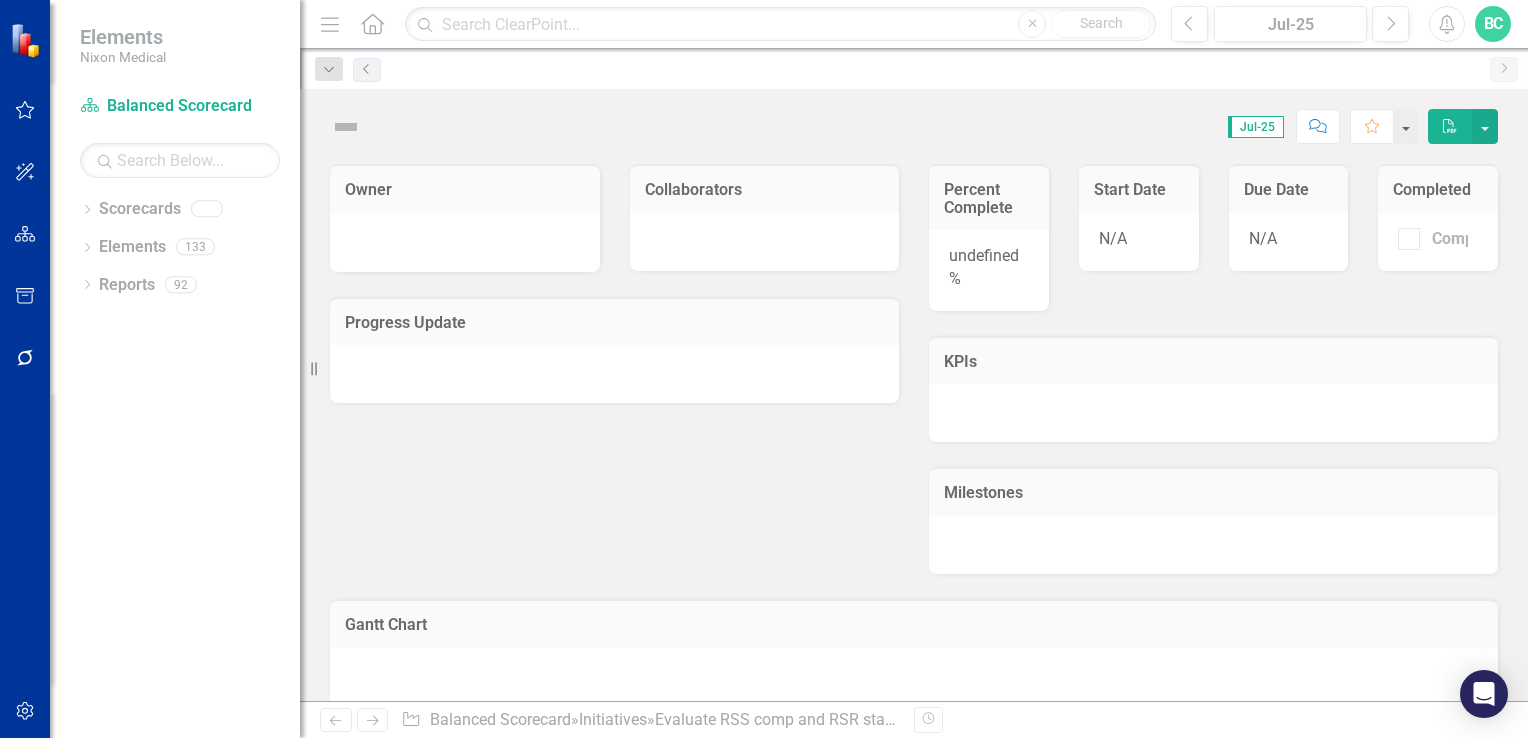 scroll, scrollTop: 0, scrollLeft: 0, axis: both 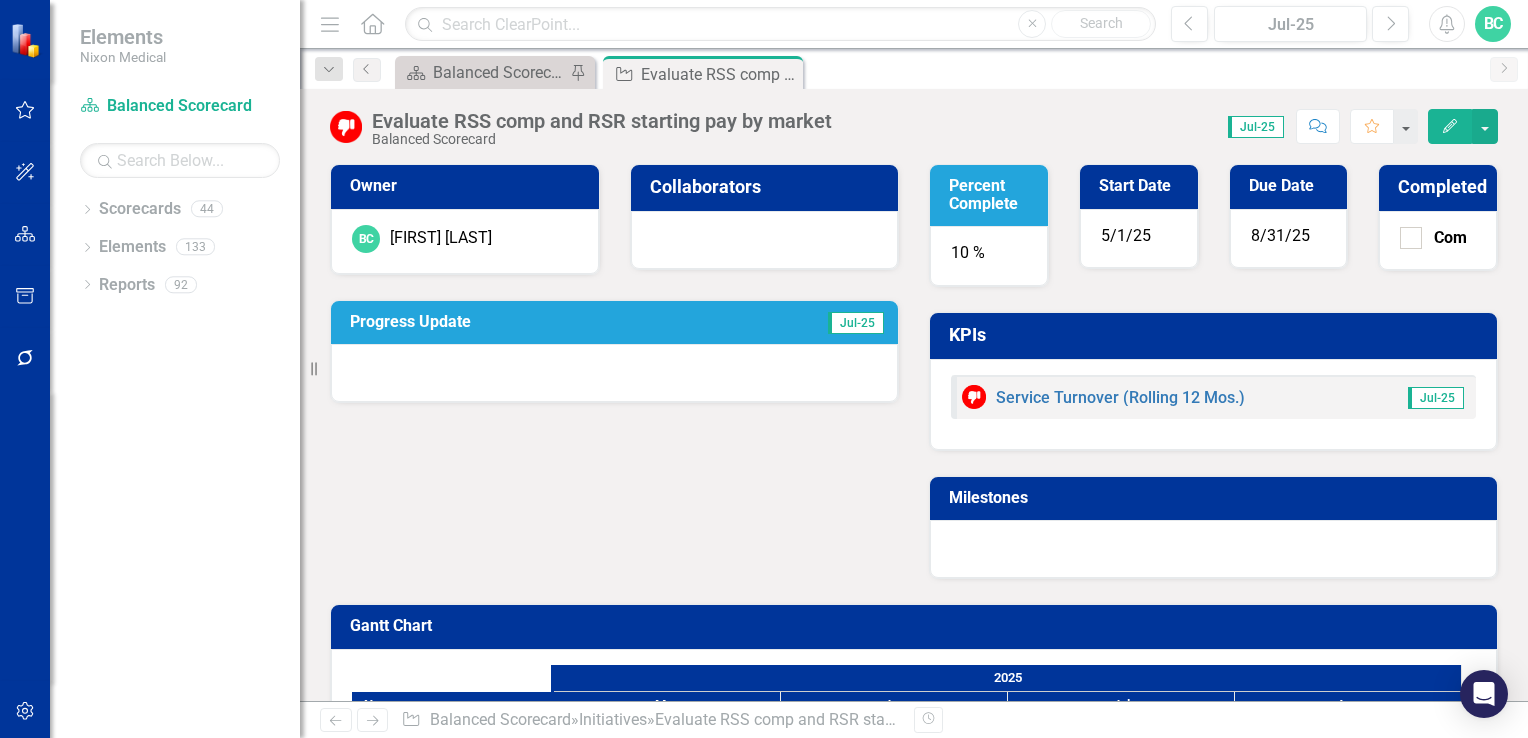 click 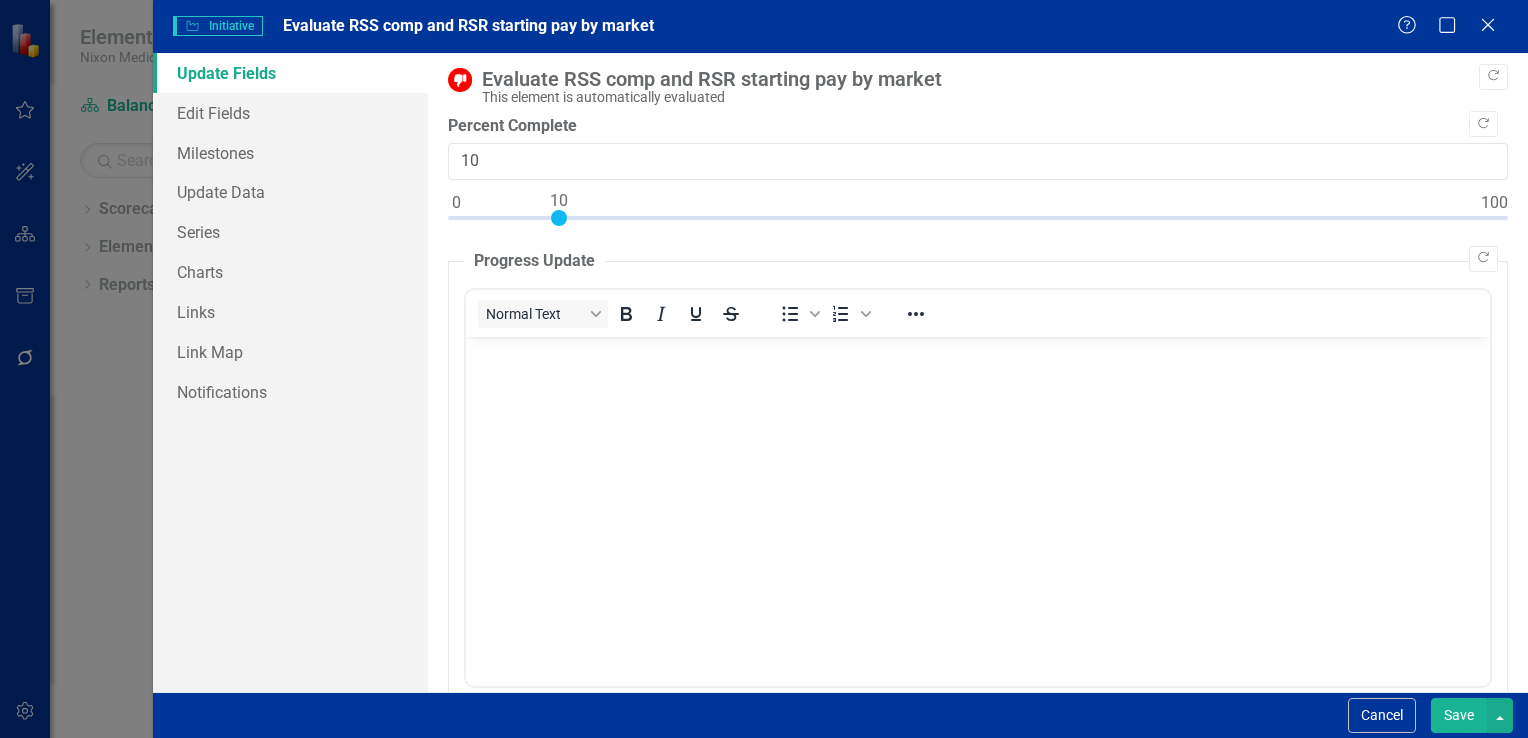 scroll, scrollTop: 0, scrollLeft: 0, axis: both 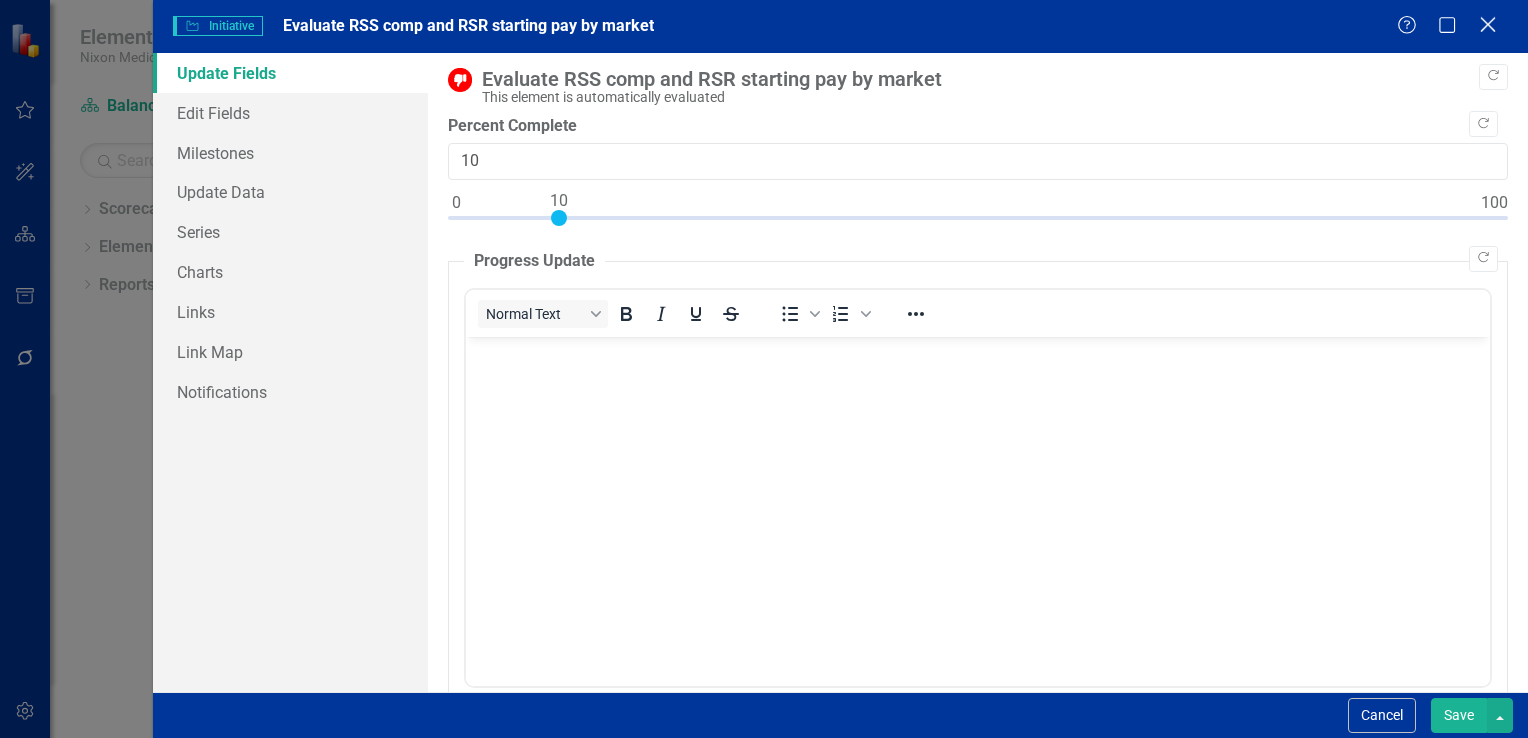 click on "Close" at bounding box center (1487, 26) 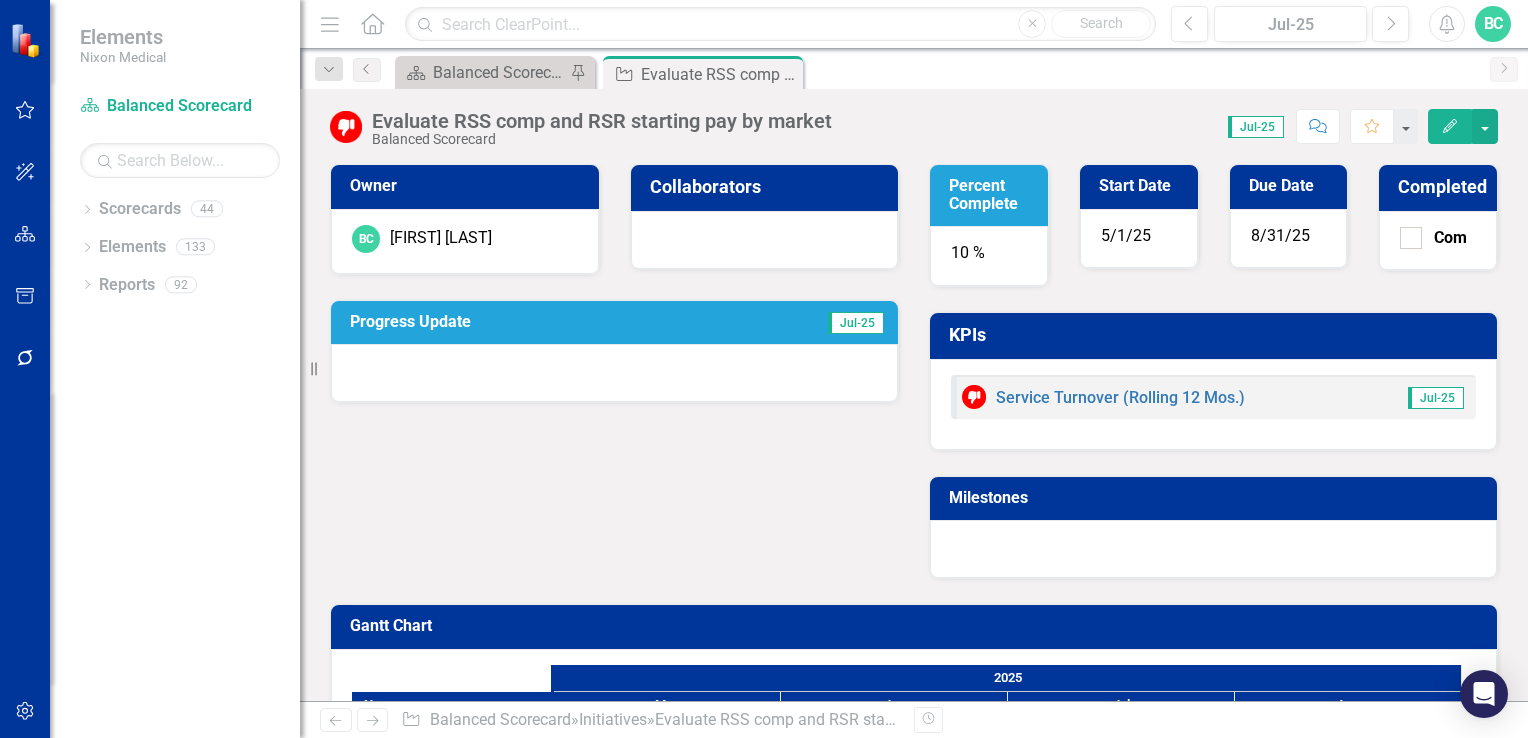 click on "Progress Update" at bounding box center [531, 322] 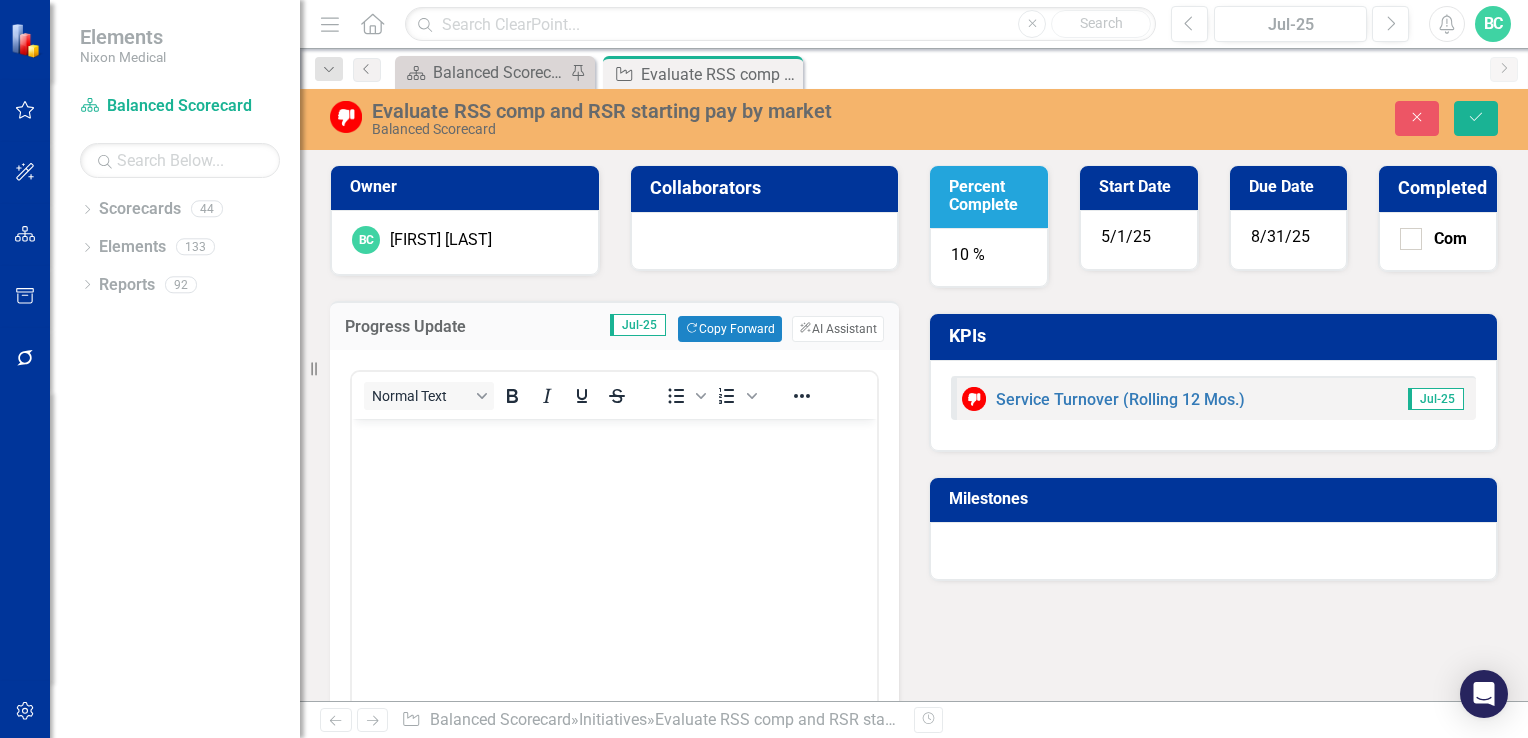 scroll, scrollTop: 0, scrollLeft: 0, axis: both 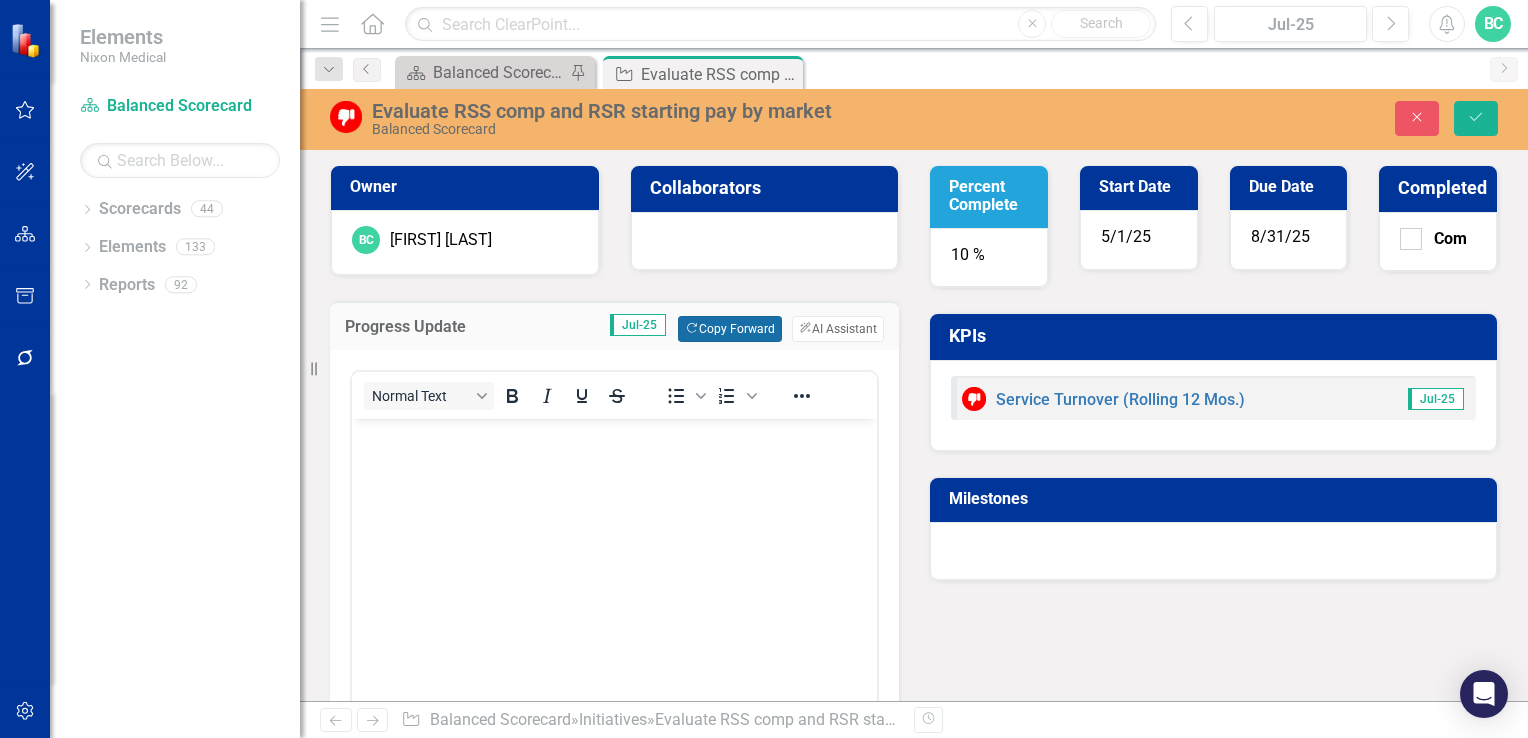 click on "Copy Forward  Copy Forward" at bounding box center (729, 329) 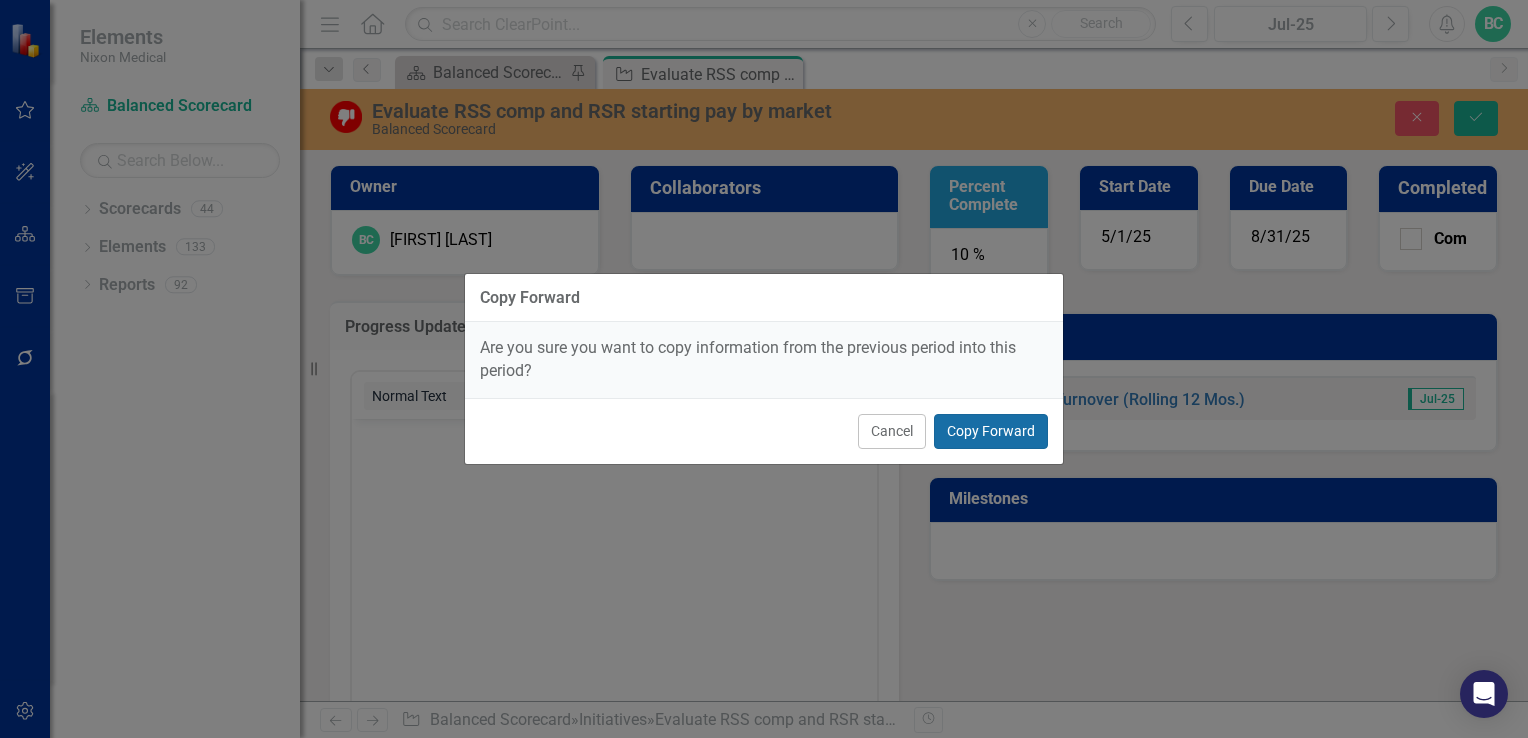 click on "Copy Forward" at bounding box center [991, 431] 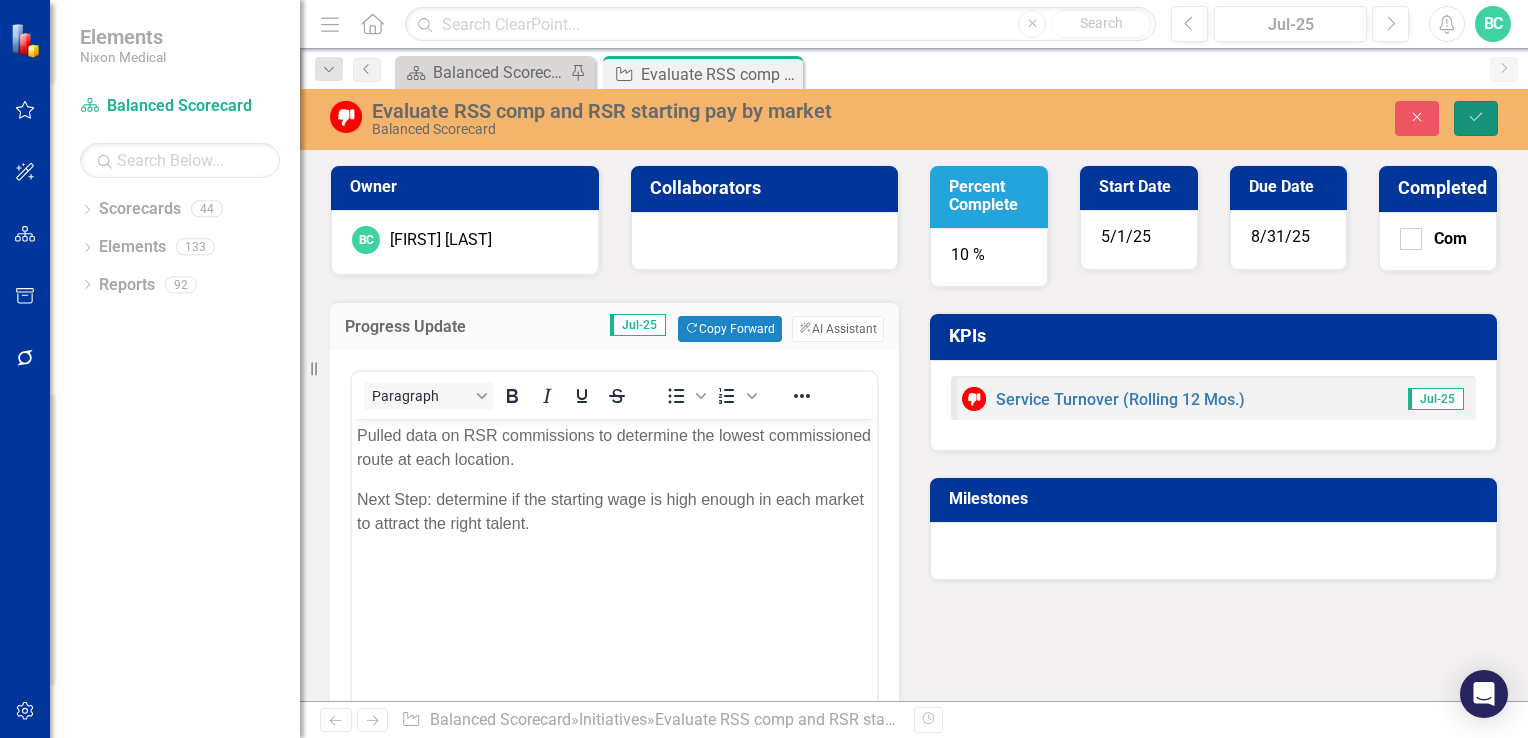 click on "Save" 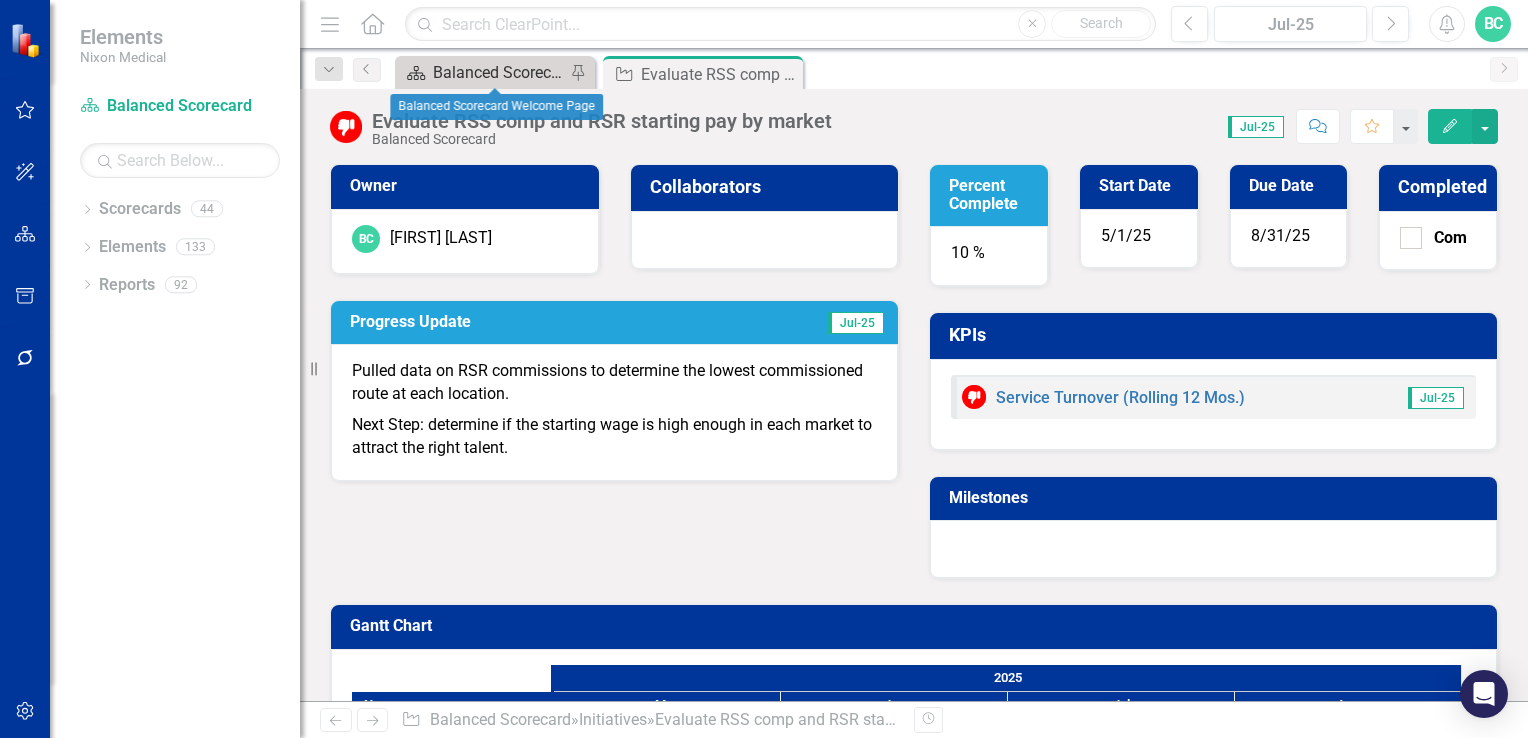 click on "Balanced Scorecard Welcome Page" at bounding box center (499, 72) 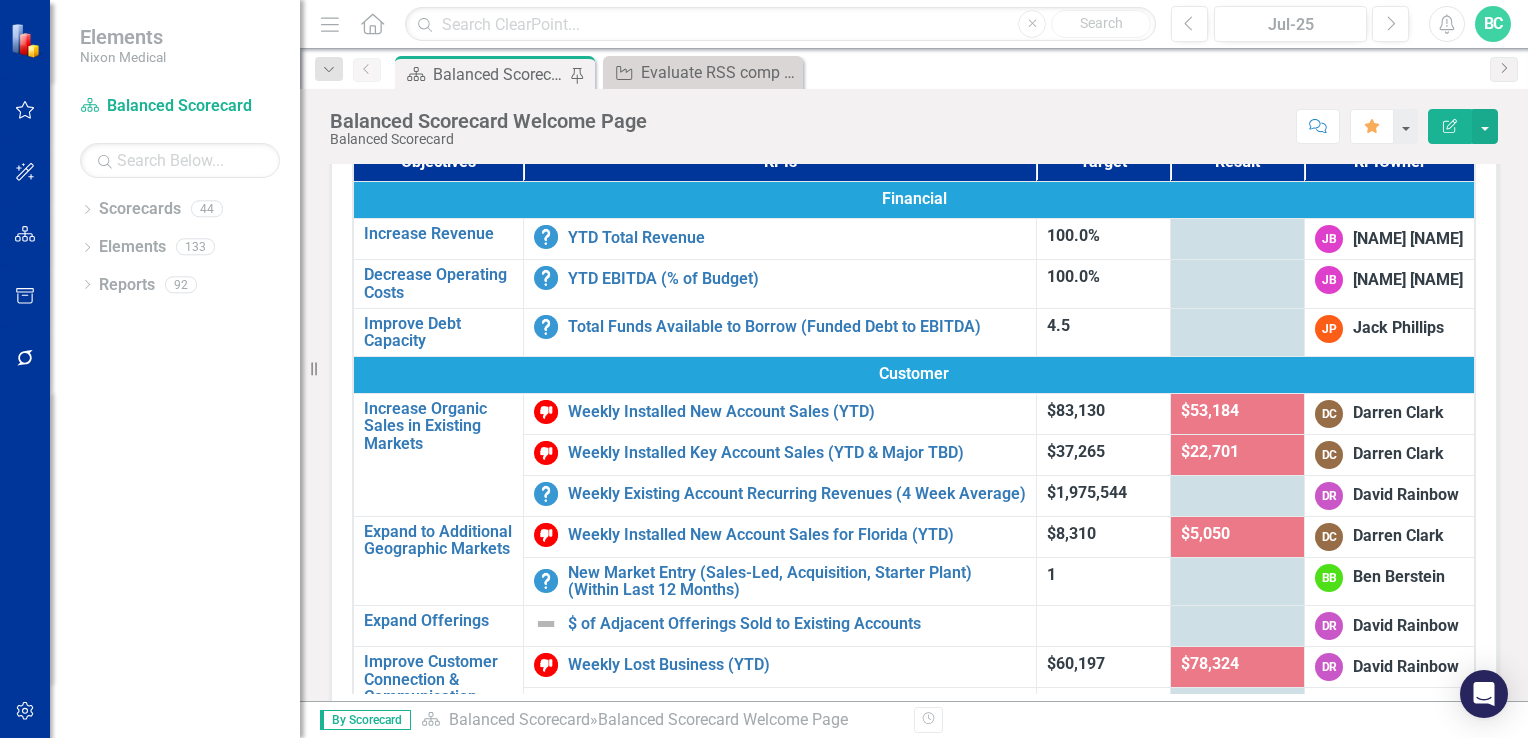 scroll, scrollTop: 81, scrollLeft: 0, axis: vertical 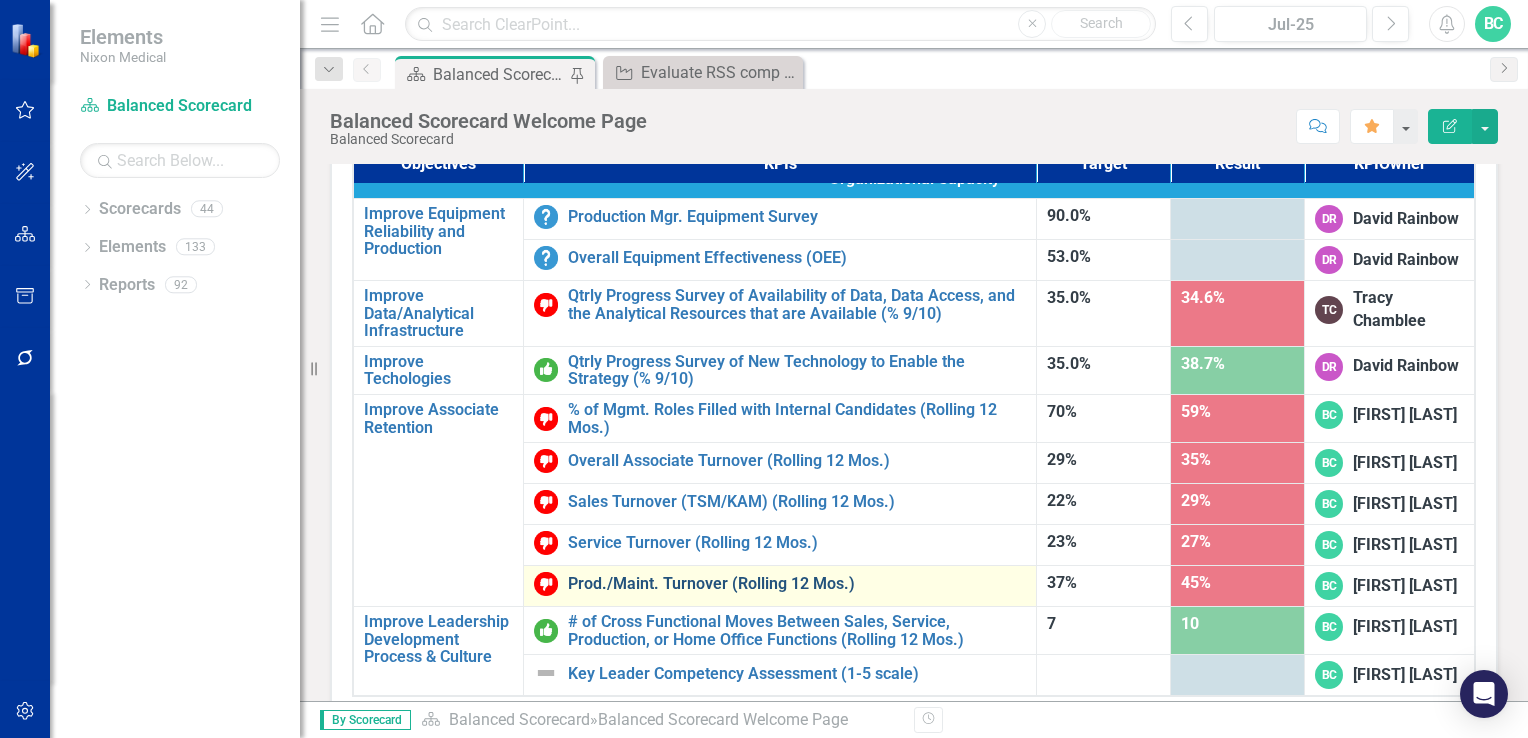 click on "Prod./Maint. Turnover (Rolling 12 Mos.)" at bounding box center [797, 584] 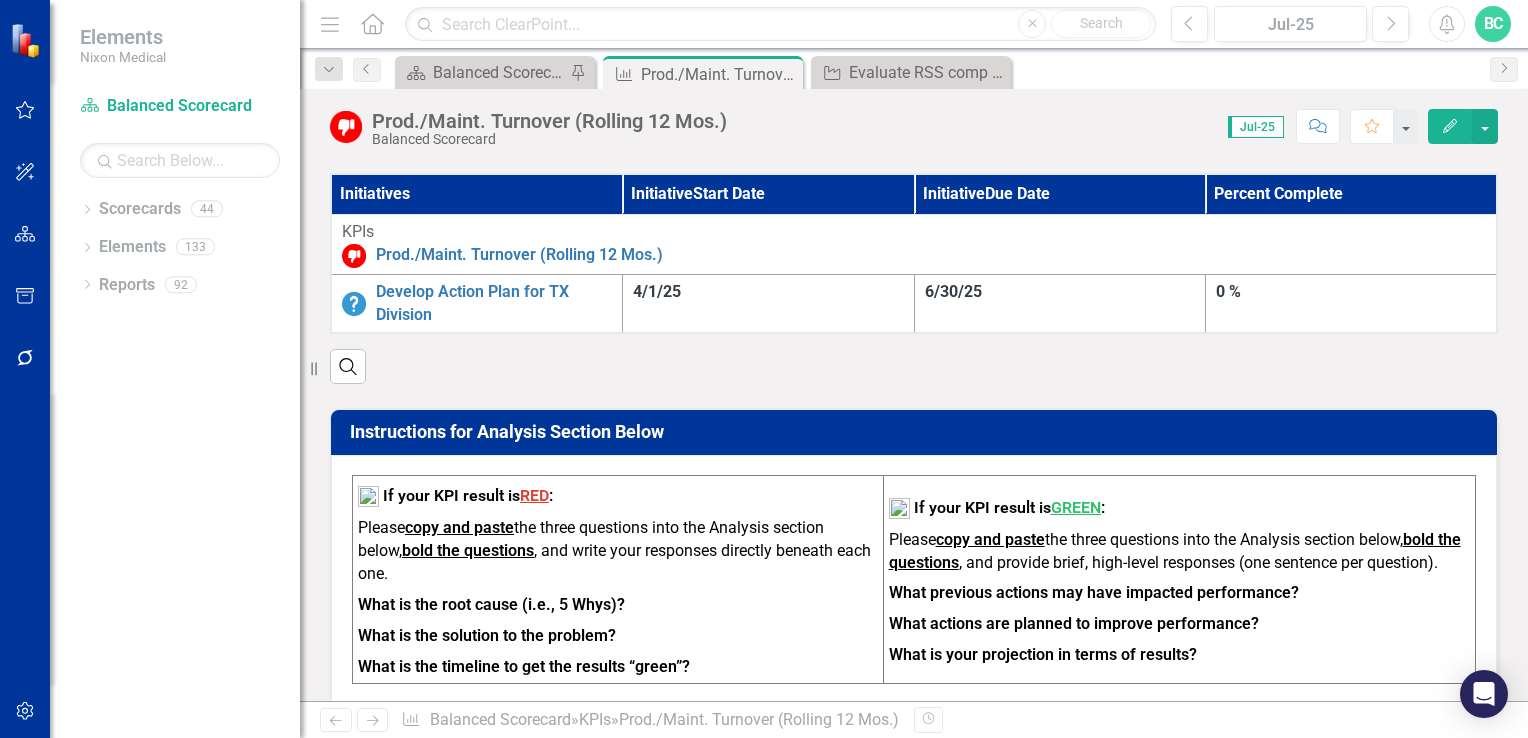 scroll, scrollTop: 1181, scrollLeft: 0, axis: vertical 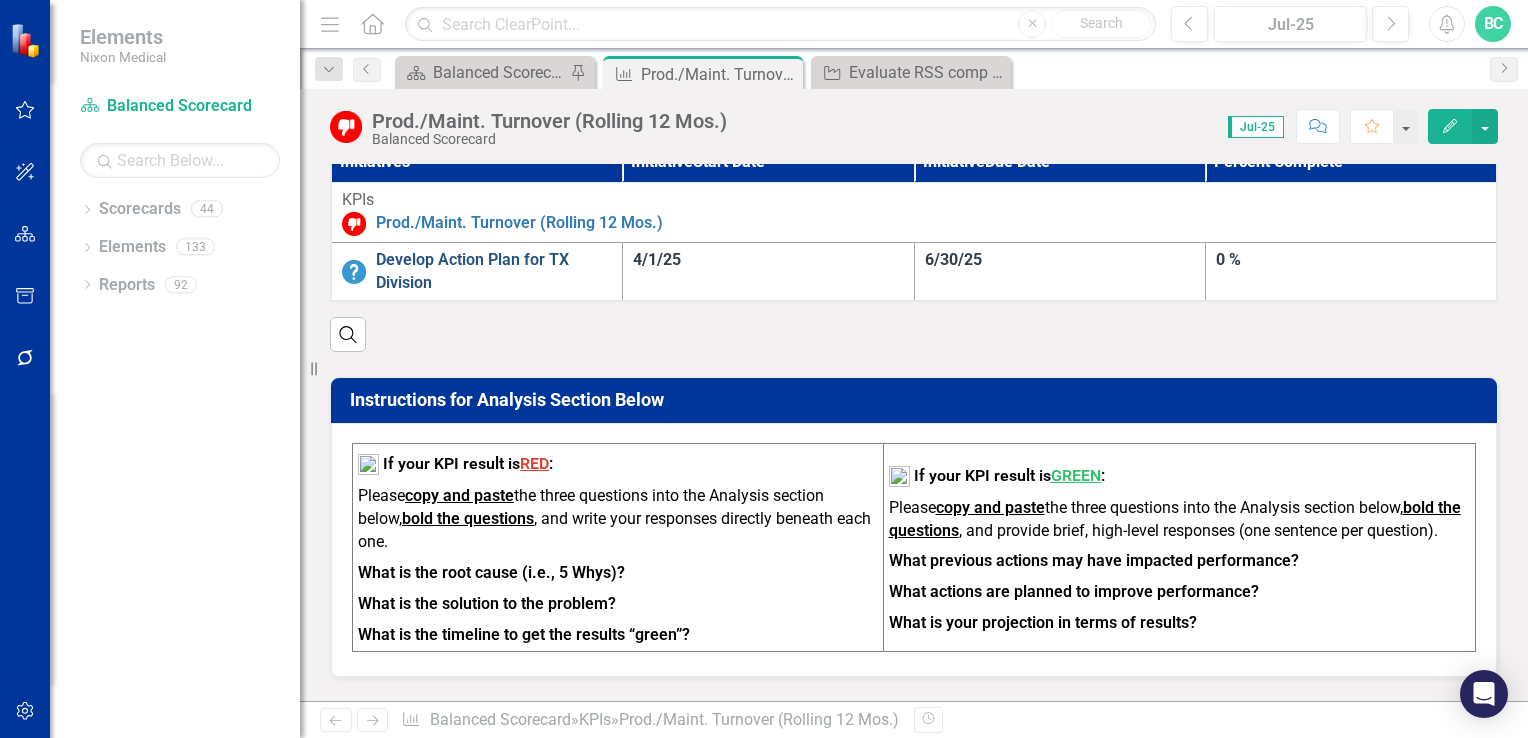 click on "Develop Action Plan for TX Division" at bounding box center [494, 272] 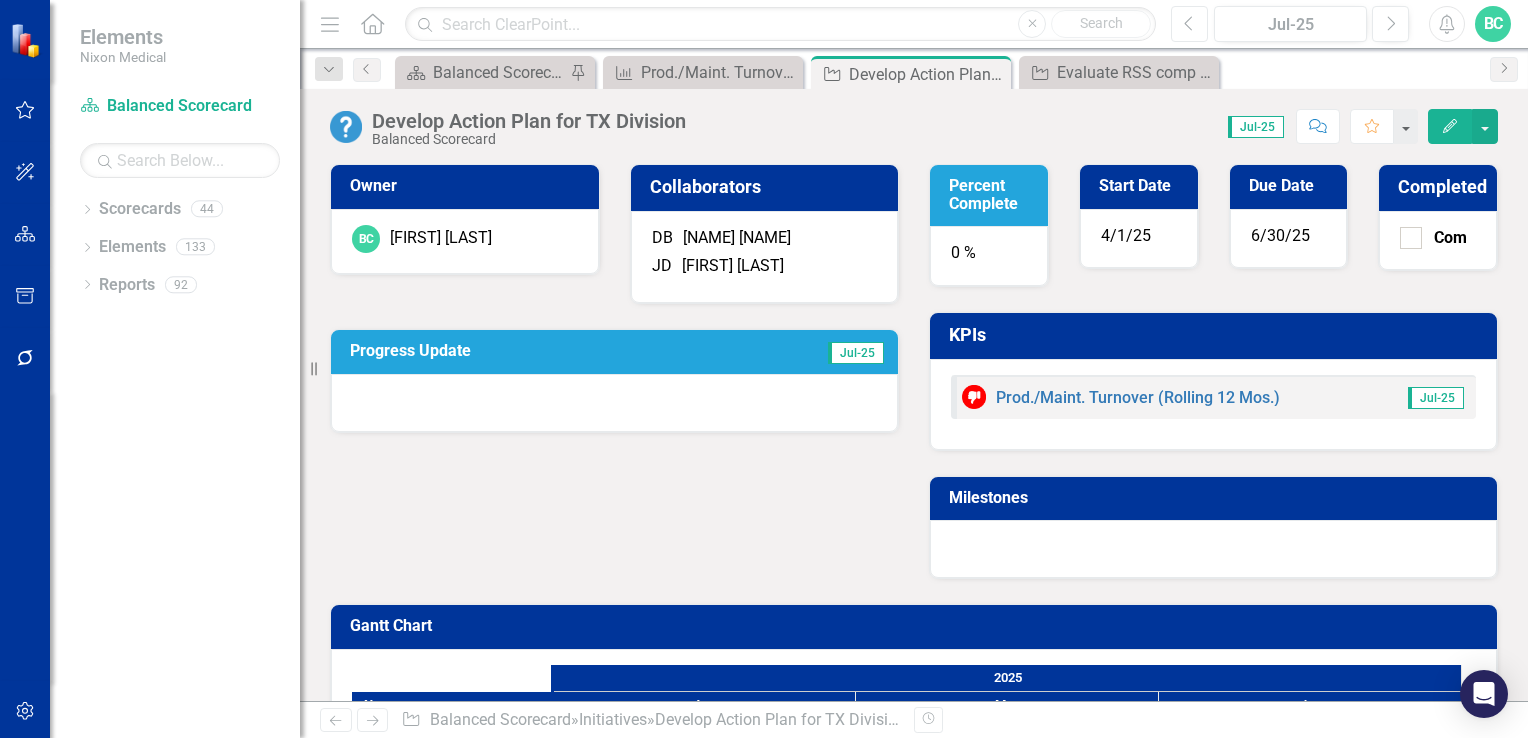 click on "Previous" 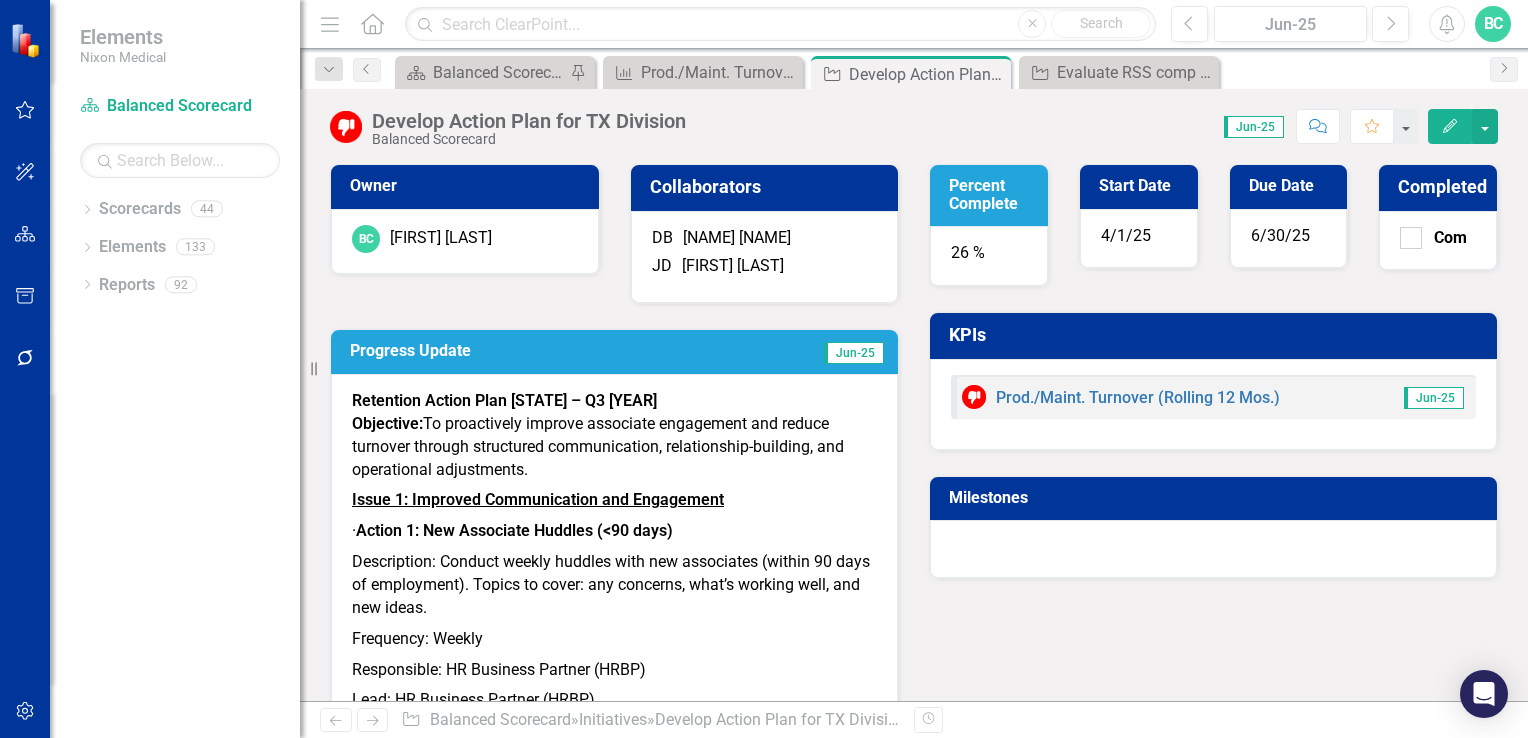 click on "Description: Conduct weekly huddles with new associates (within 90 days of employment). Topics to cover: any concerns, what’s working well, and new ideas." at bounding box center (614, 585) 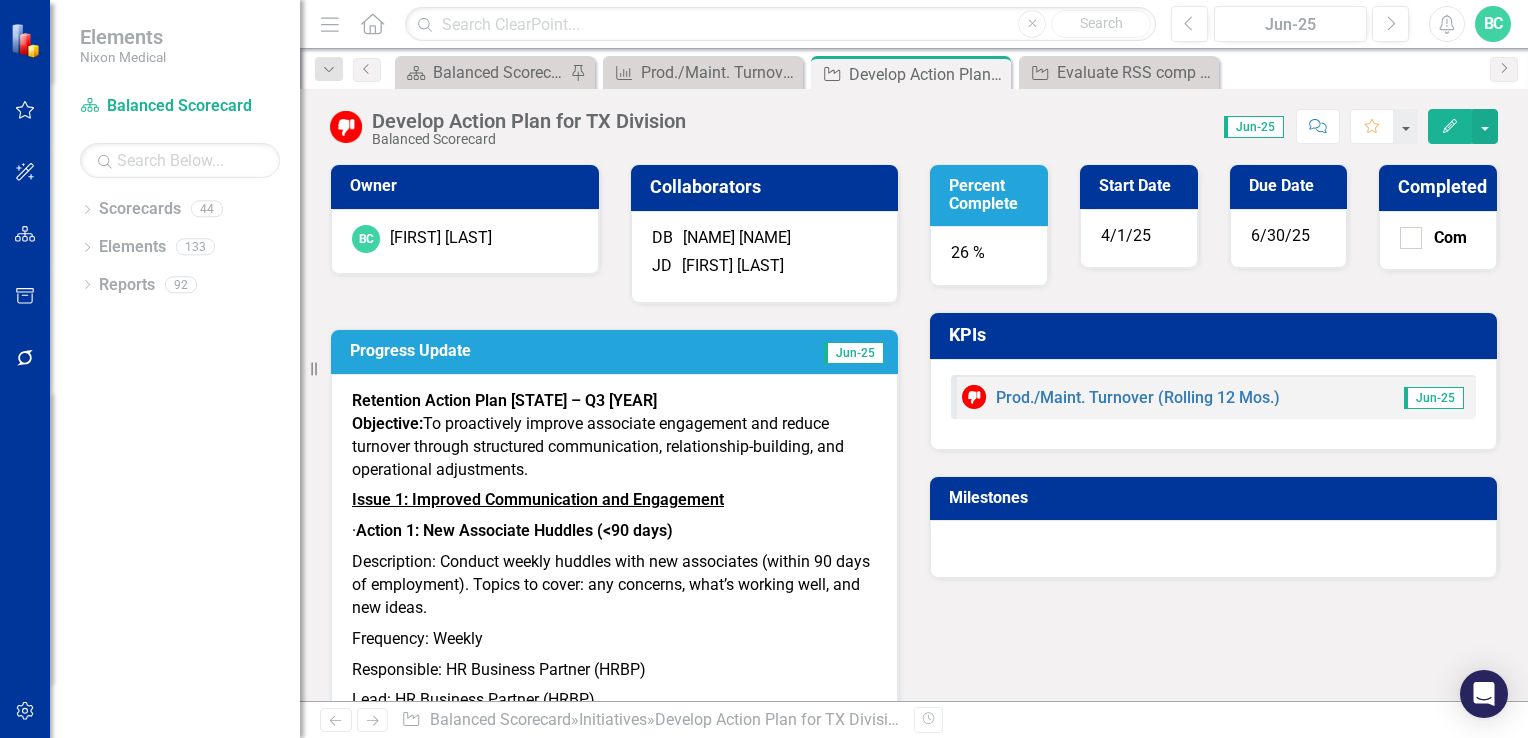 click on "Edit" 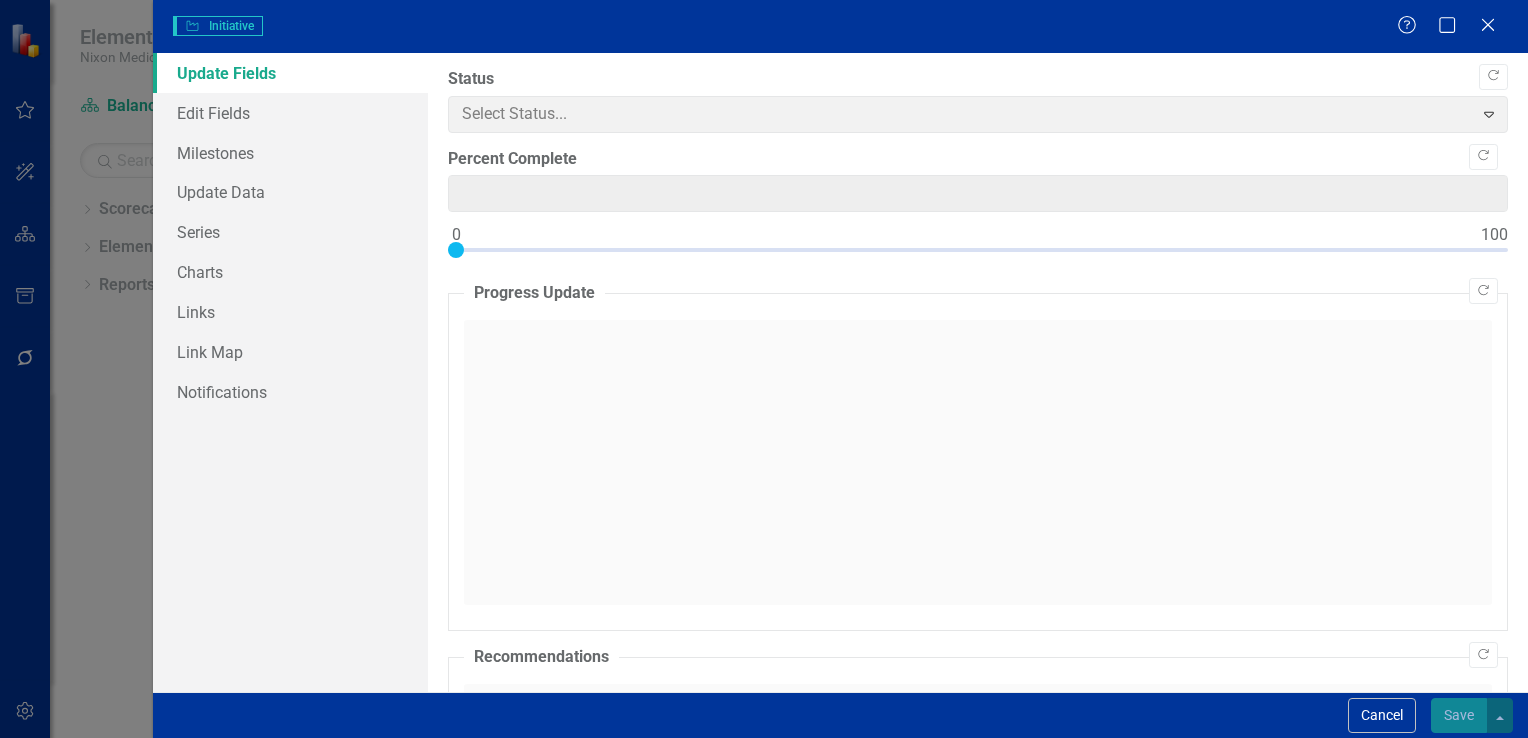 type on "26" 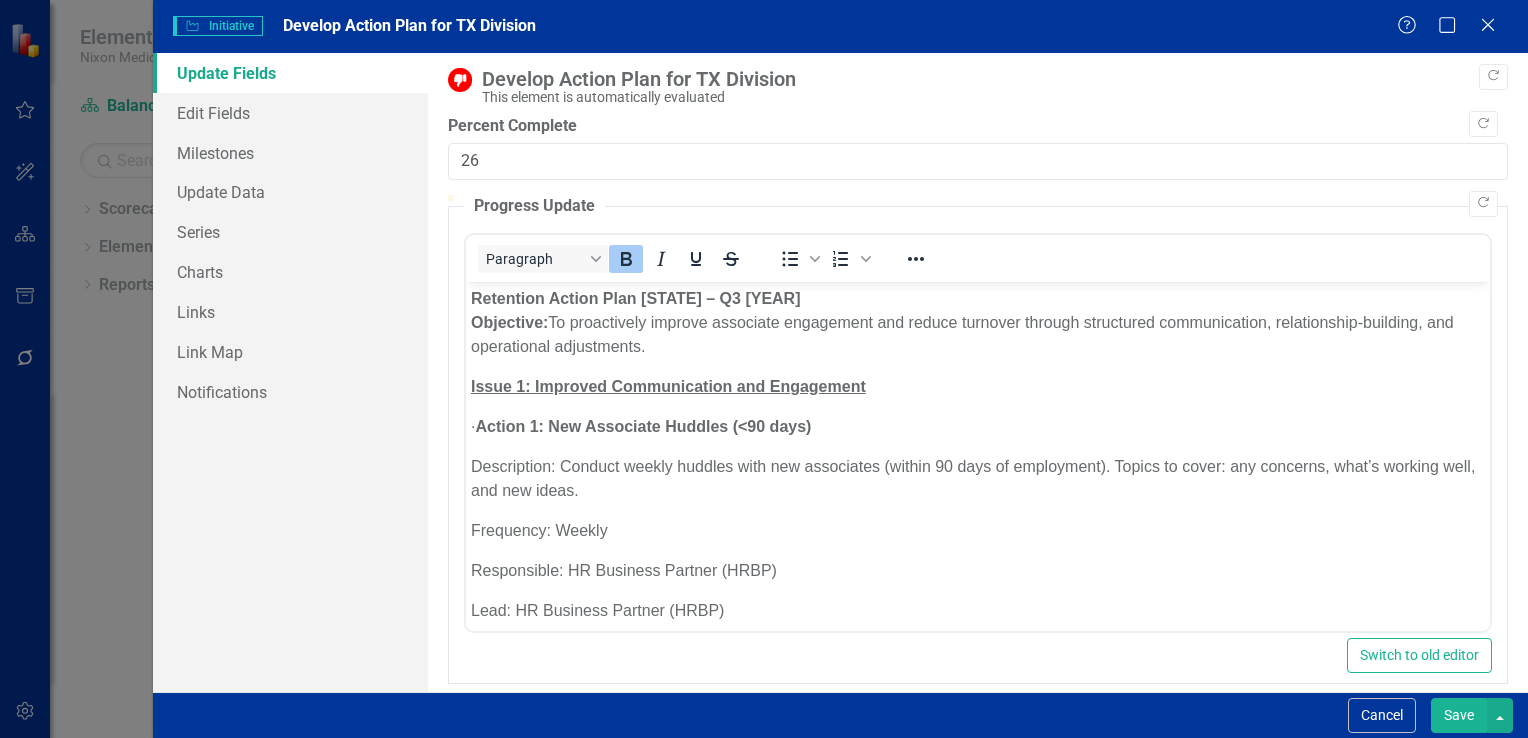 scroll, scrollTop: 0, scrollLeft: 0, axis: both 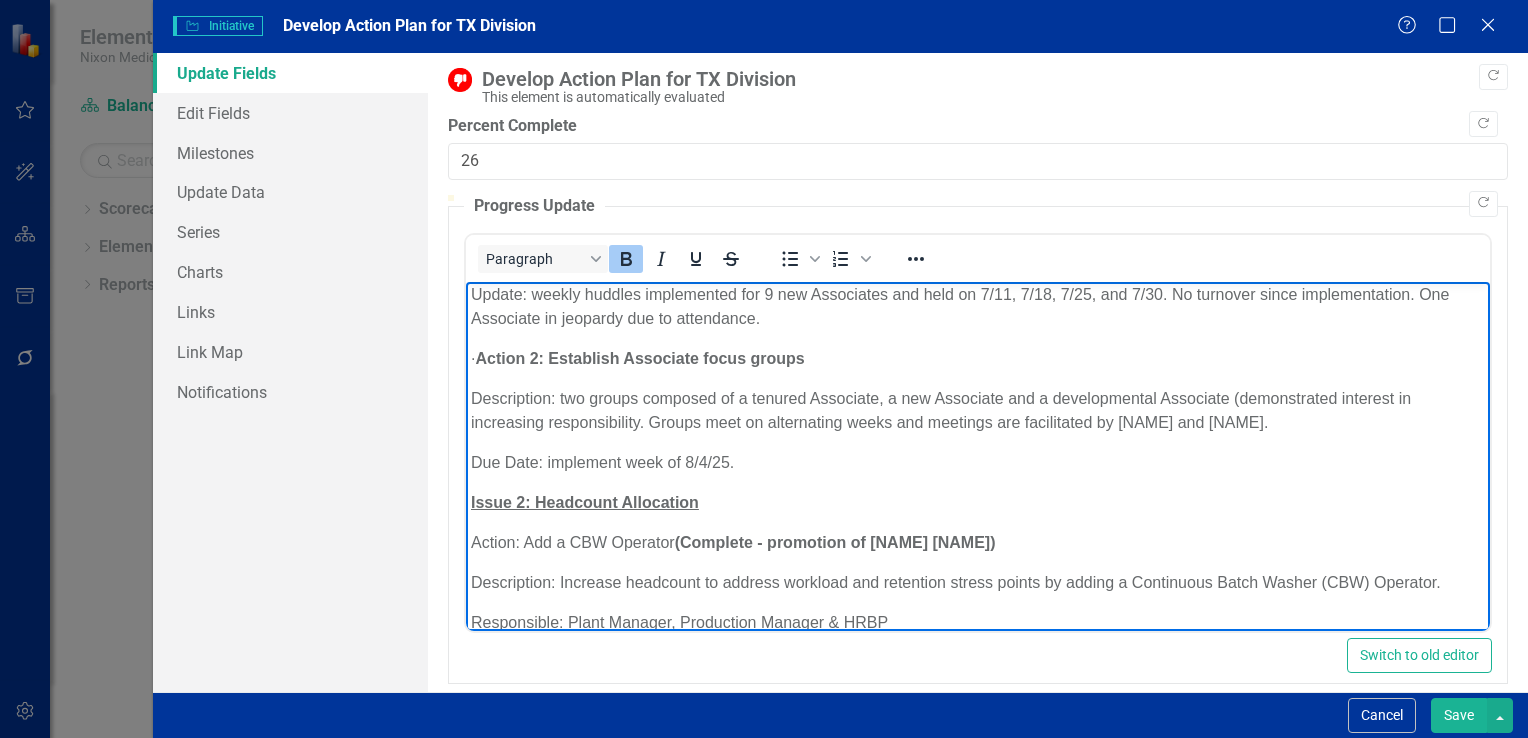 drag, startPoint x: 1466, startPoint y: 358, endPoint x: 1957, endPoint y: 779, distance: 646.7782 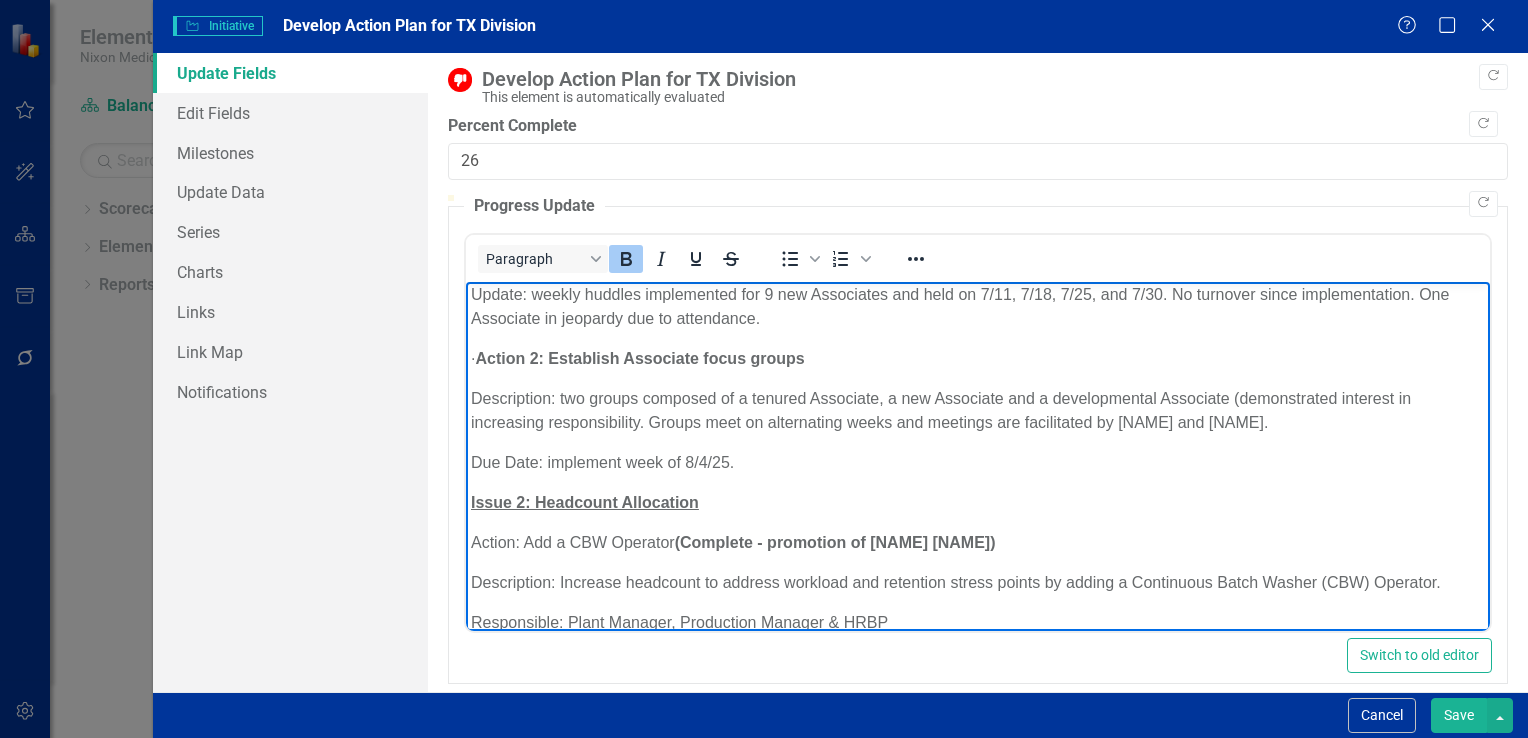 scroll, scrollTop: 400, scrollLeft: 0, axis: vertical 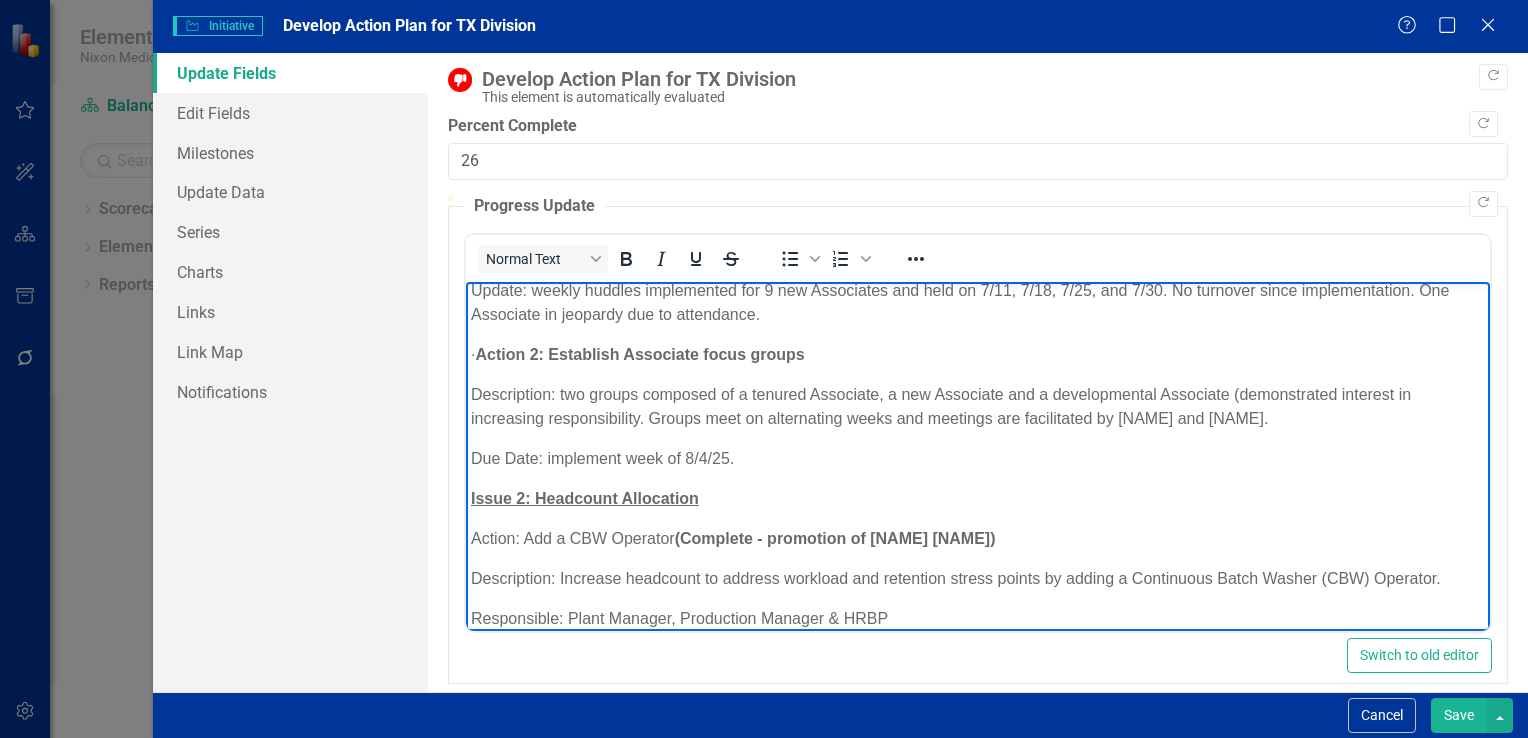 click on "Description: two groups composed of a tenured Associate, a new Associate and a developmental Associate (demonstrated interest in increasing responsibility. Groups meet on alternating weeks and meetings are facilitated by [NAME] and [NAME]." at bounding box center [977, 406] 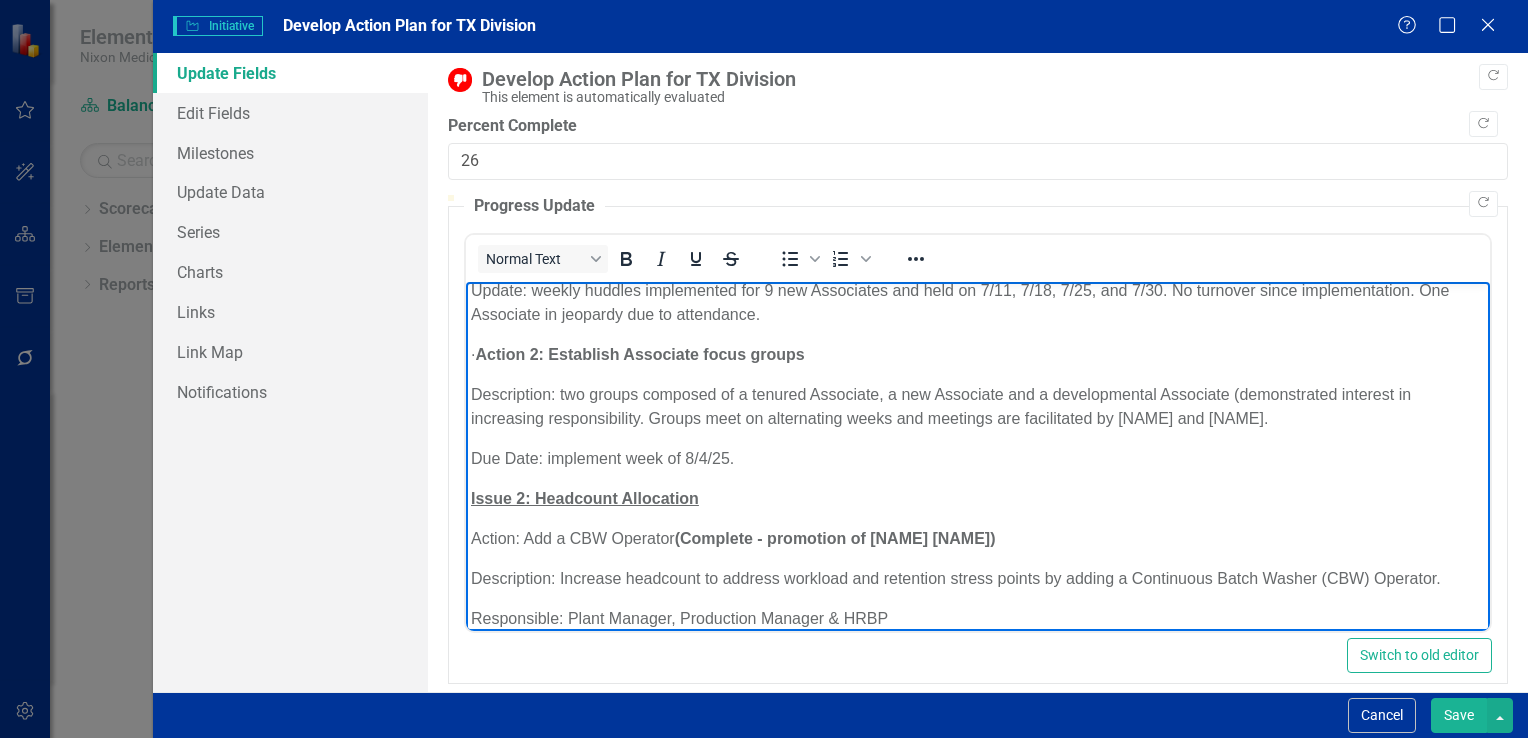 type 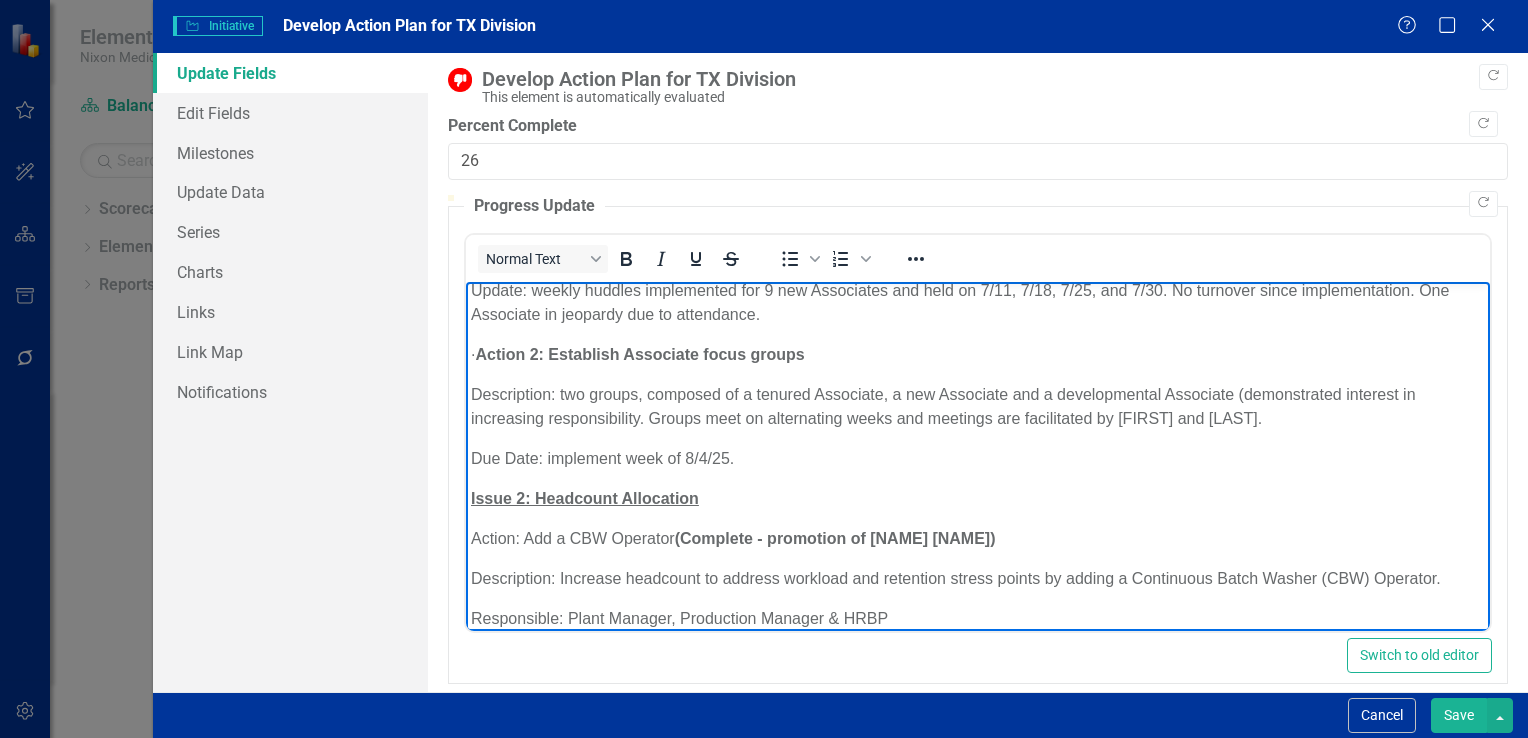 click on "Description: two groups, composed of a tenured Associate, a new Associate and a developmental Associate (demonstrated interest in increasing responsibility. Groups meet on alternating weeks and meetings are facilitated by [FIRST] and [LAST]." at bounding box center [977, 406] 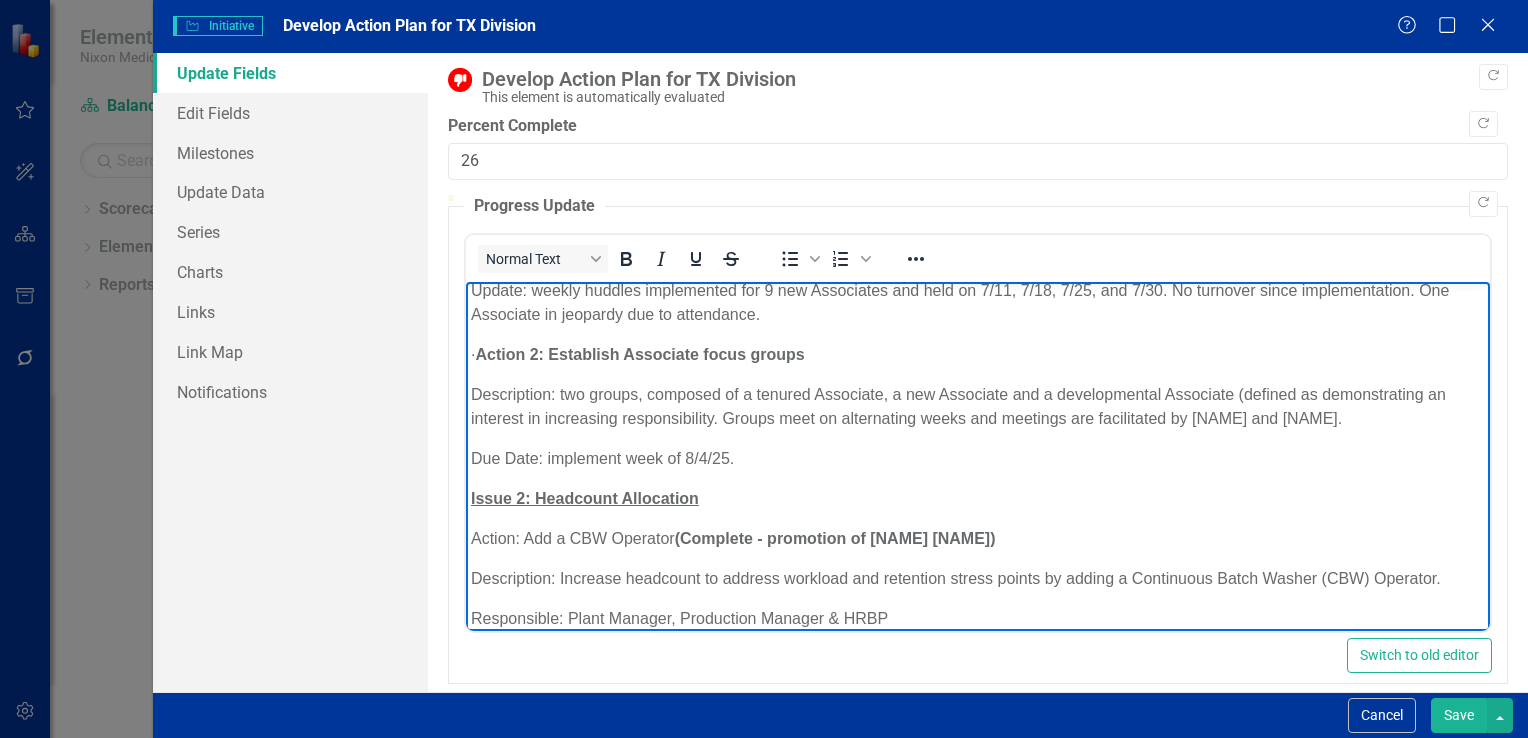 click on "Description: two groups, composed of a tenured Associate, a new Associate and a developmental Associate (defined as demonstrating an interest in increasing responsibility. Groups meet on alternating weeks and meetings are facilitated by [NAME] and [NAME]." at bounding box center (977, 406) 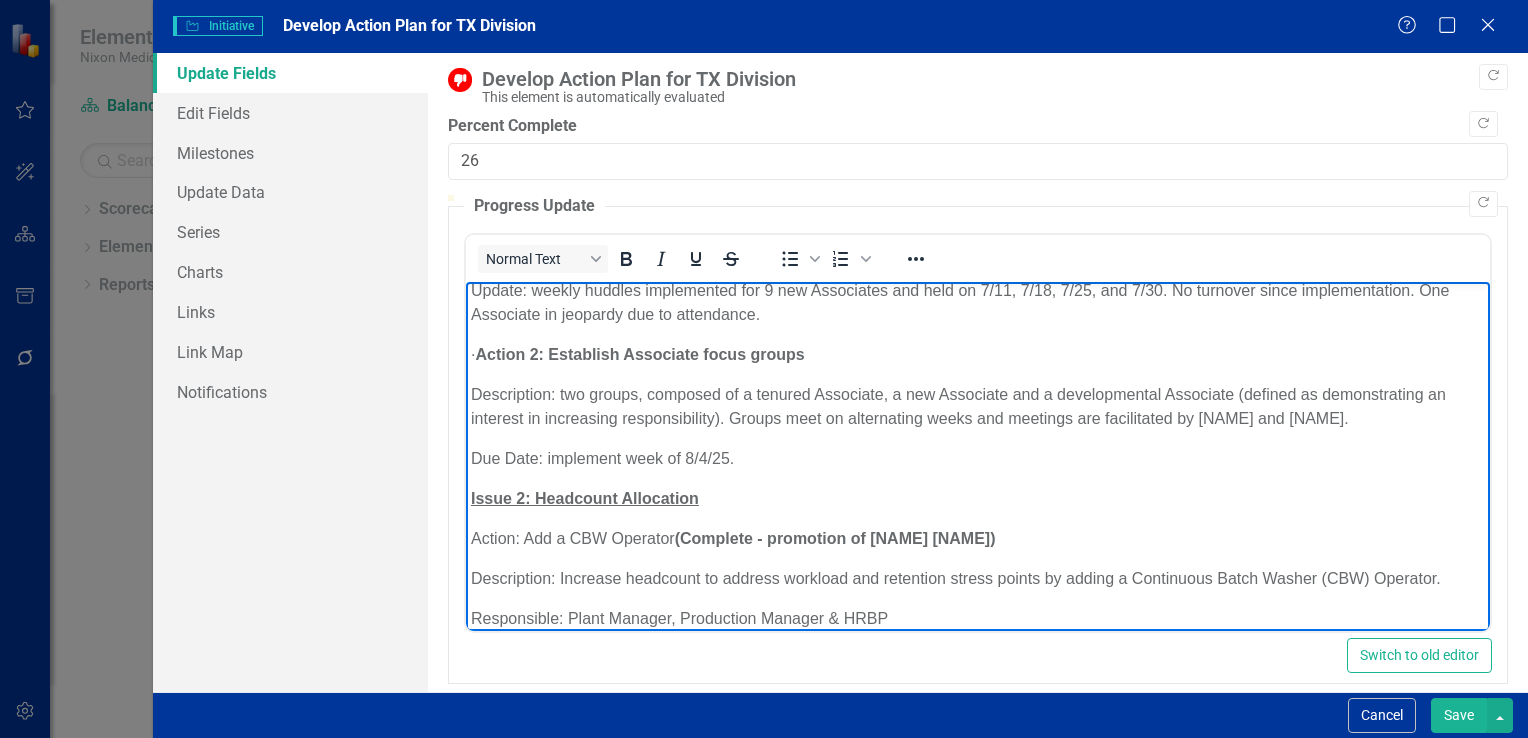 click on "Description: two groups, composed of a tenured Associate, a new Associate and a developmental Associate (defined as demonstrating an interest in increasing responsibility). Groups meet on alternating weeks and meetings are facilitated by [NAME] and [NAME]." at bounding box center [977, 406] 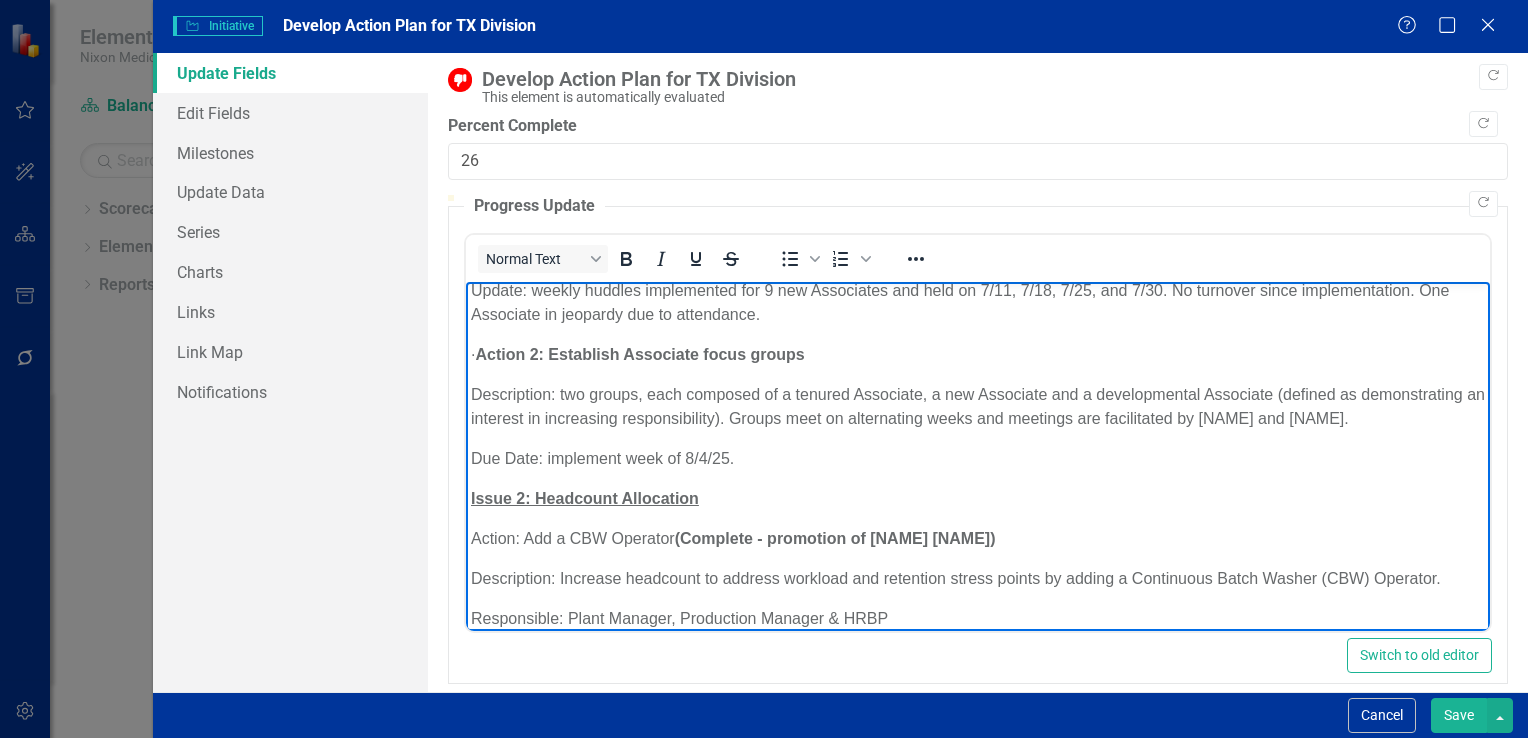 click on "Description: two groups, each composed of a tenured Associate, a new Associate and a developmental Associate (defined as demonstrating an interest in increasing responsibility). Groups meet on alternating weeks and meetings are facilitated by [NAME] and [NAME]." at bounding box center [977, 406] 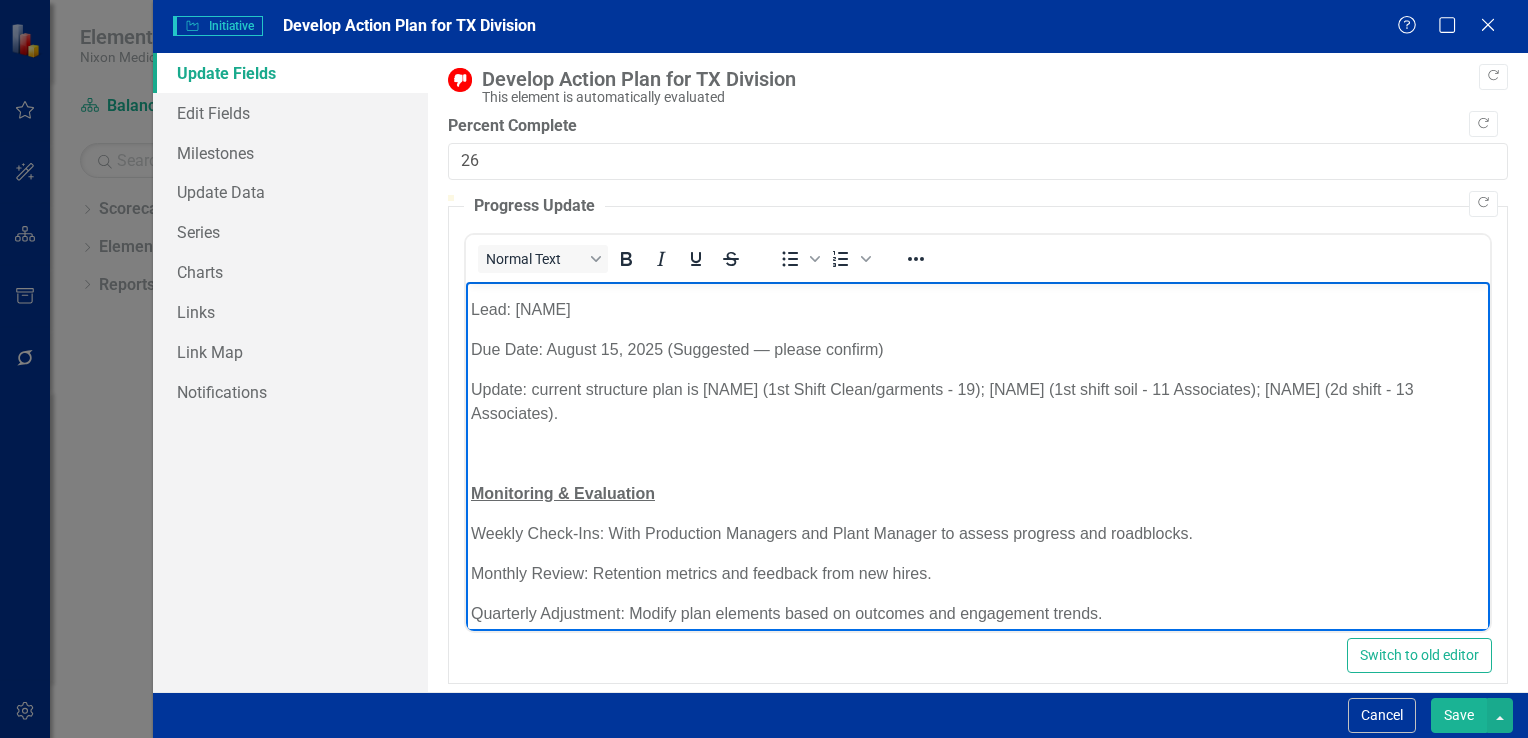 scroll, scrollTop: 1092, scrollLeft: 0, axis: vertical 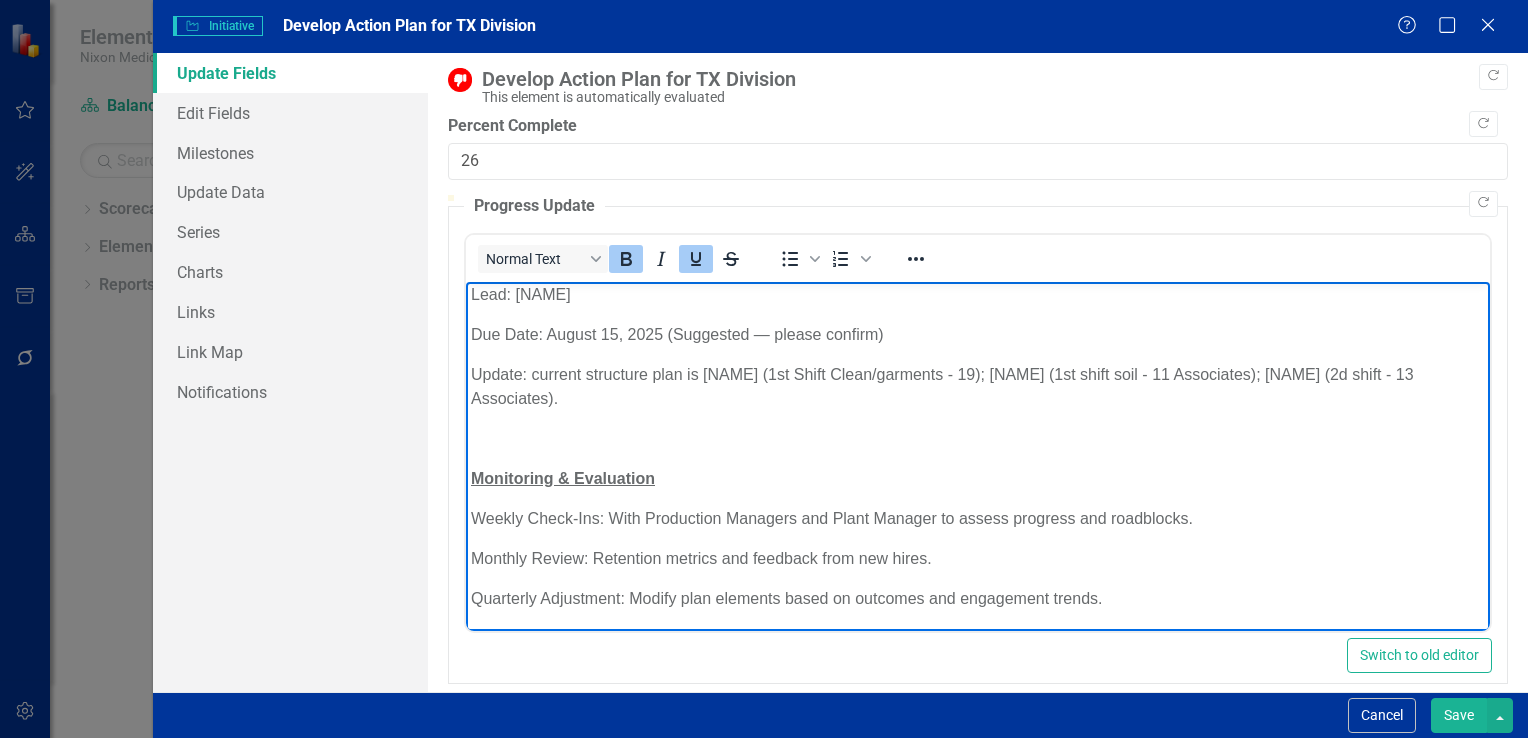 click on "Monitoring & Evaluation" at bounding box center [562, 477] 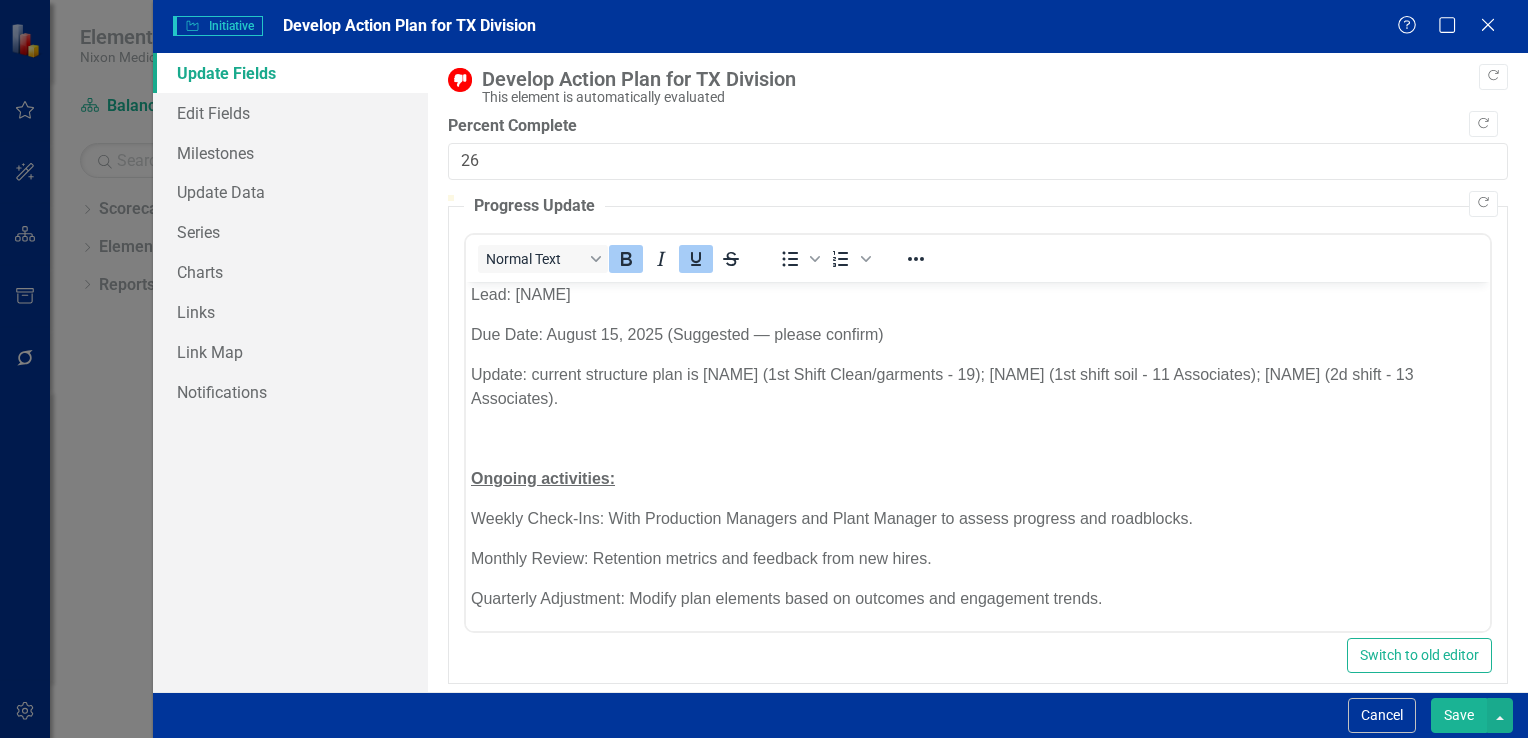 click on "Save" at bounding box center [1459, 715] 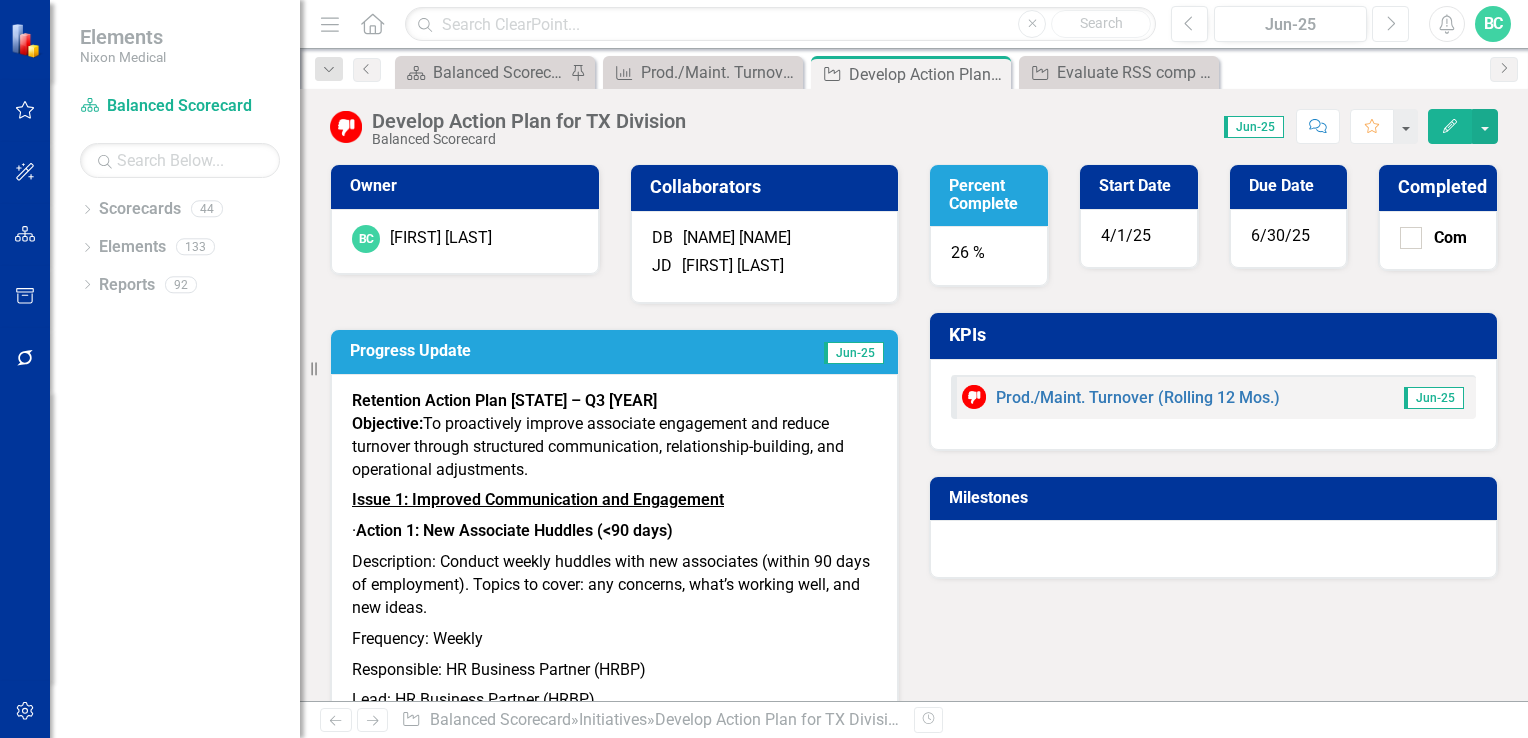 click on "Next" at bounding box center [1390, 24] 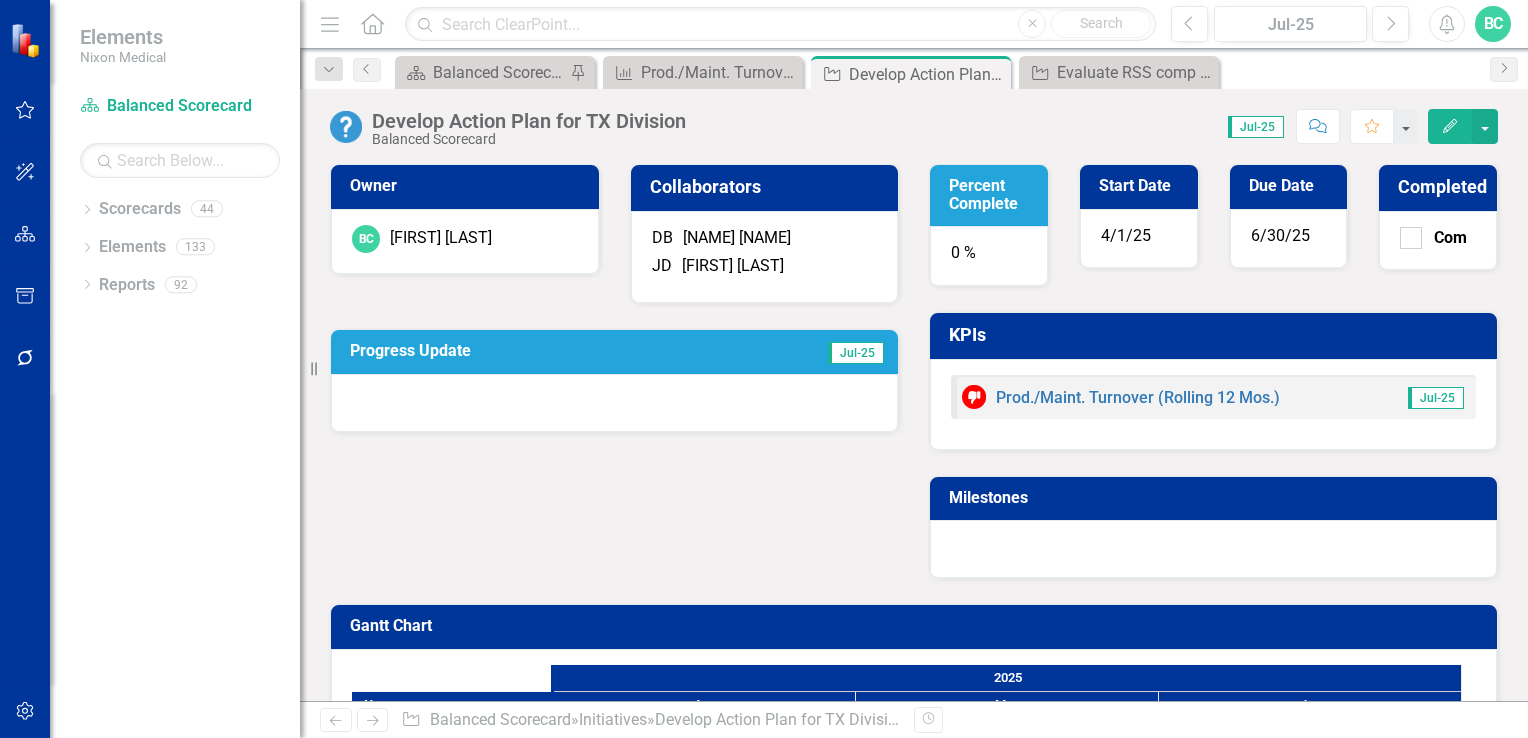 click on "Progress Update" at bounding box center [531, 351] 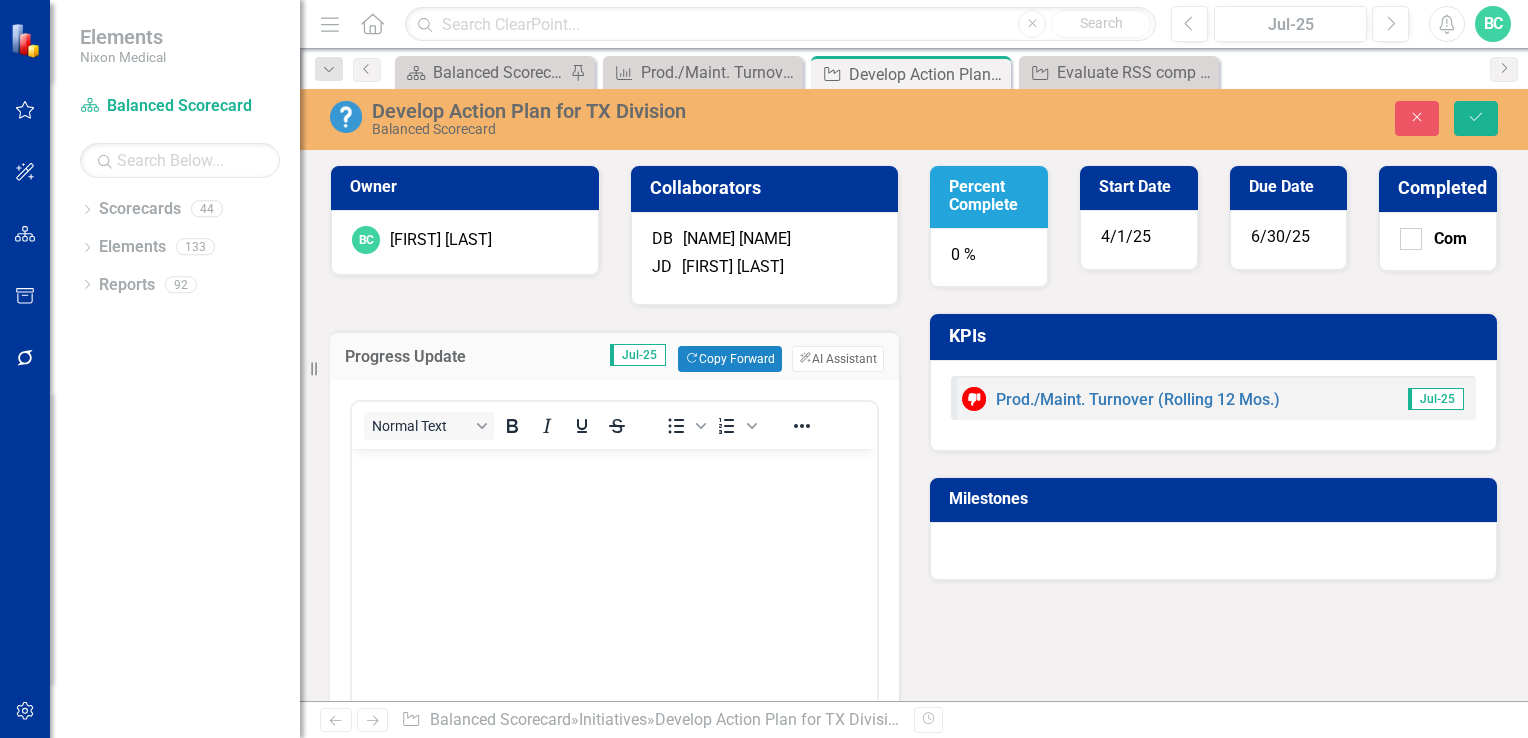 scroll, scrollTop: 0, scrollLeft: 0, axis: both 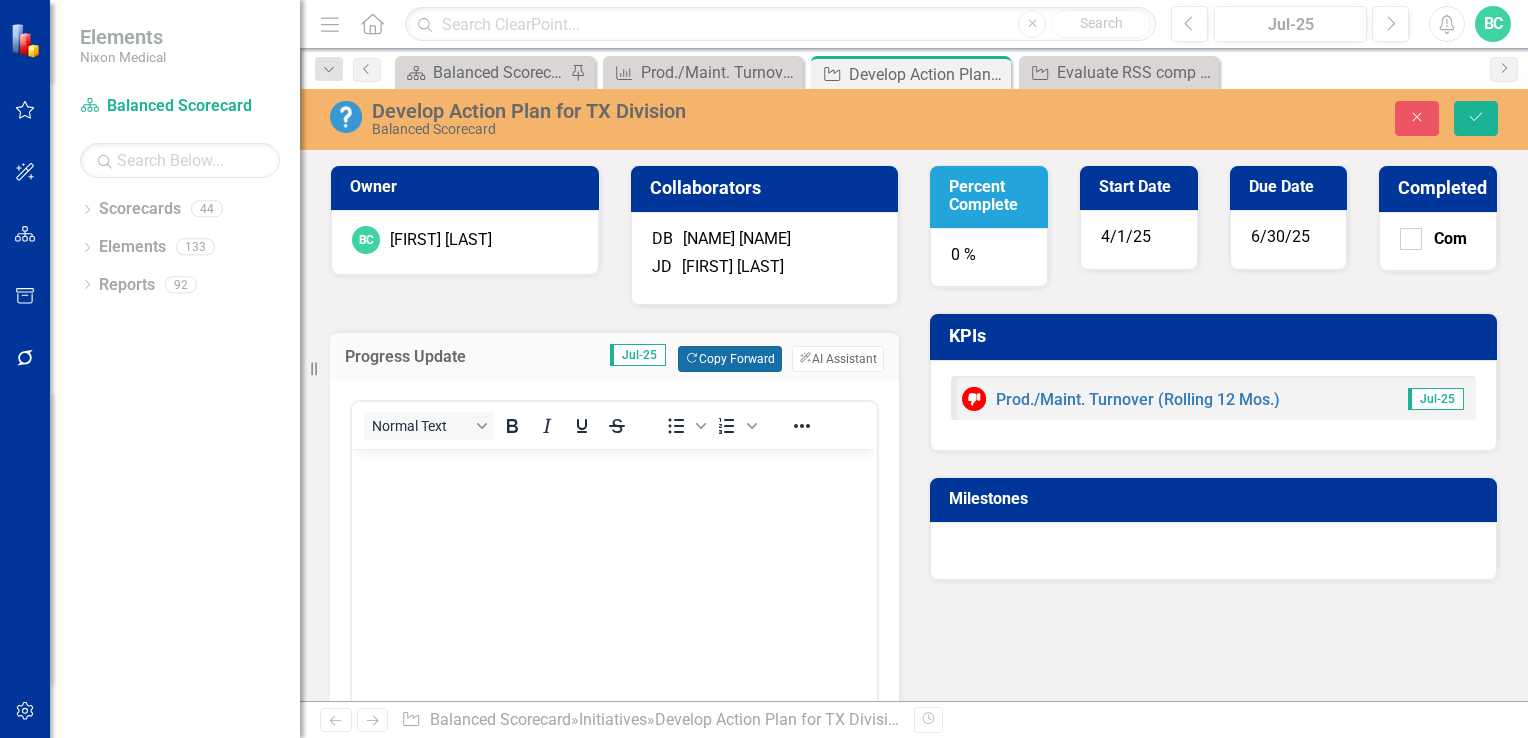 click on "Copy Forward  Copy Forward" at bounding box center (729, 359) 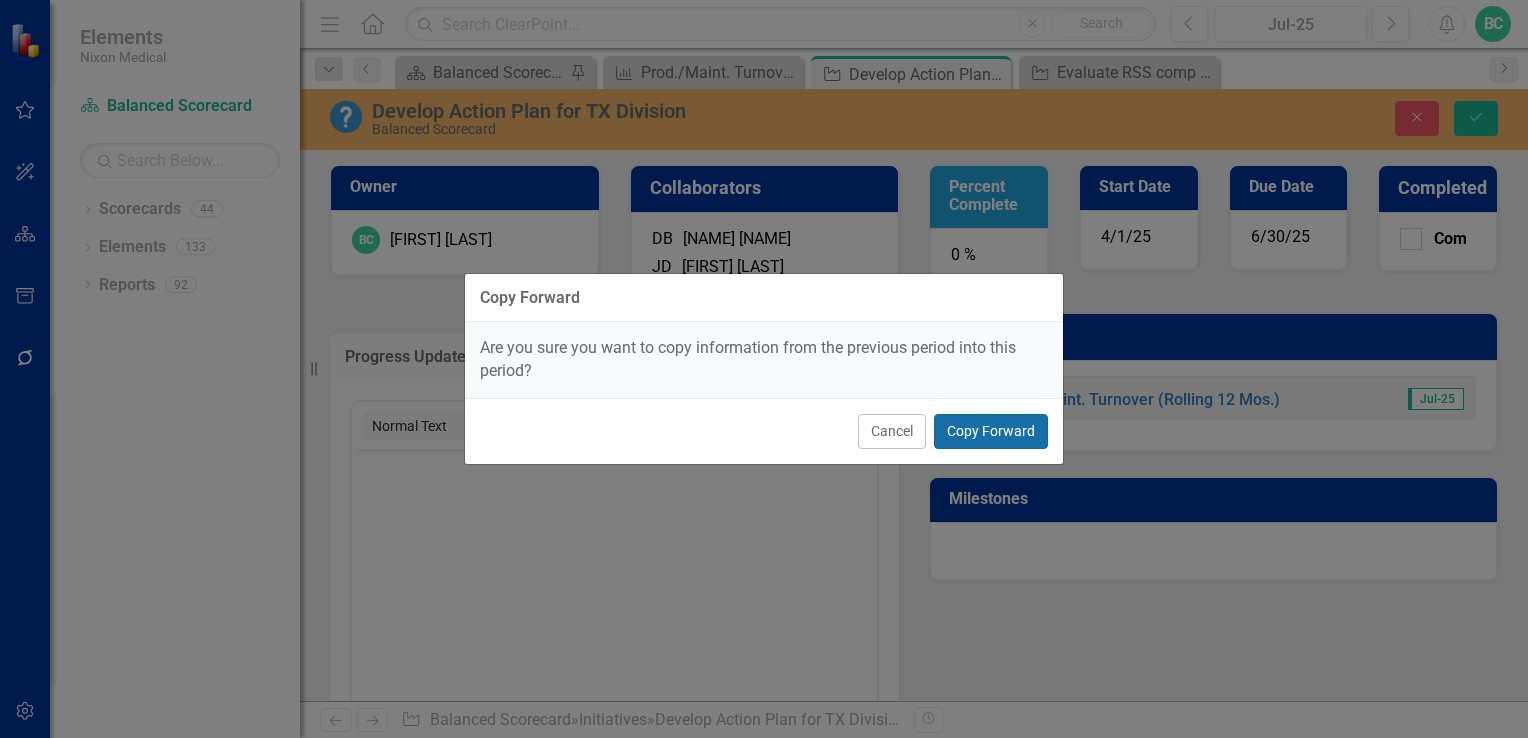 click on "Copy Forward" at bounding box center (991, 431) 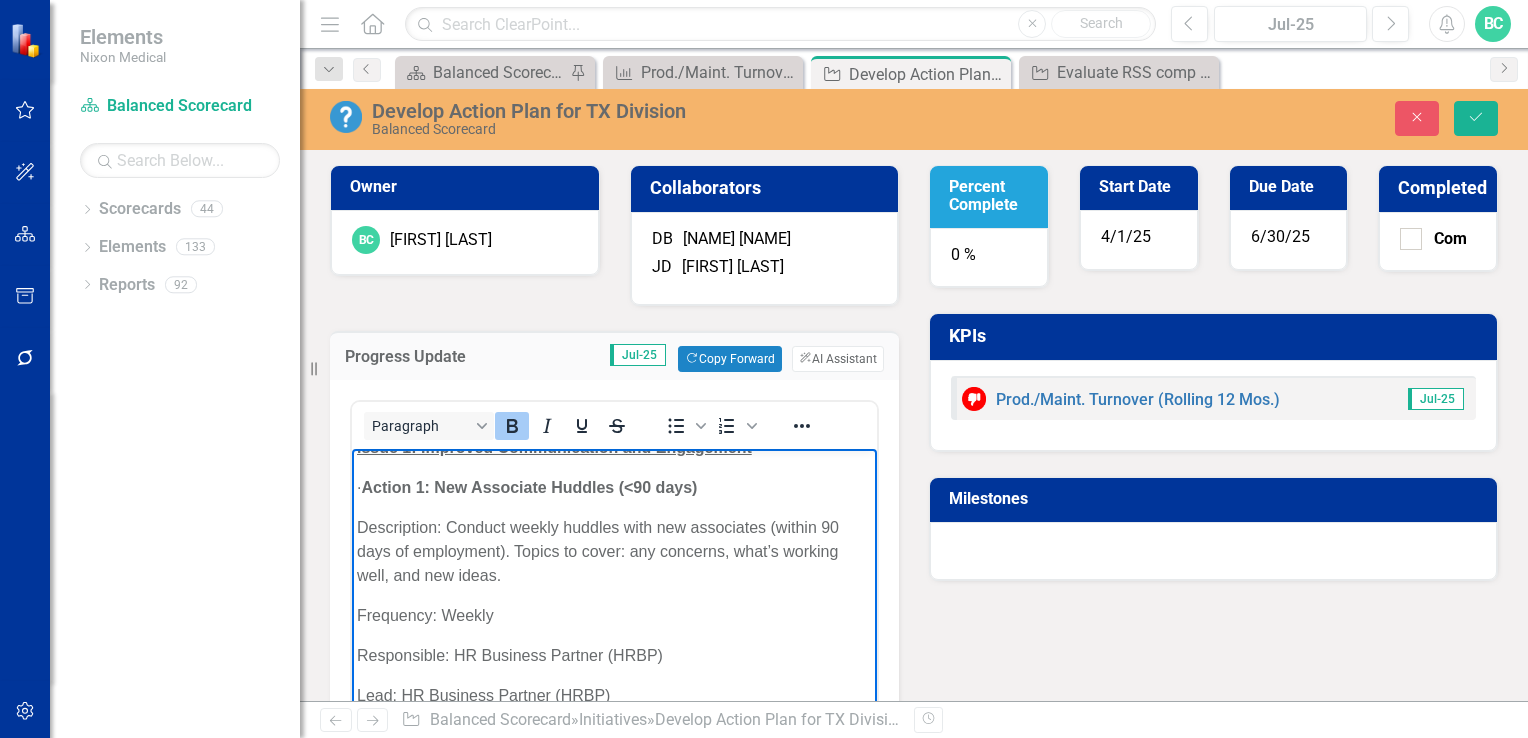 scroll, scrollTop: 0, scrollLeft: 0, axis: both 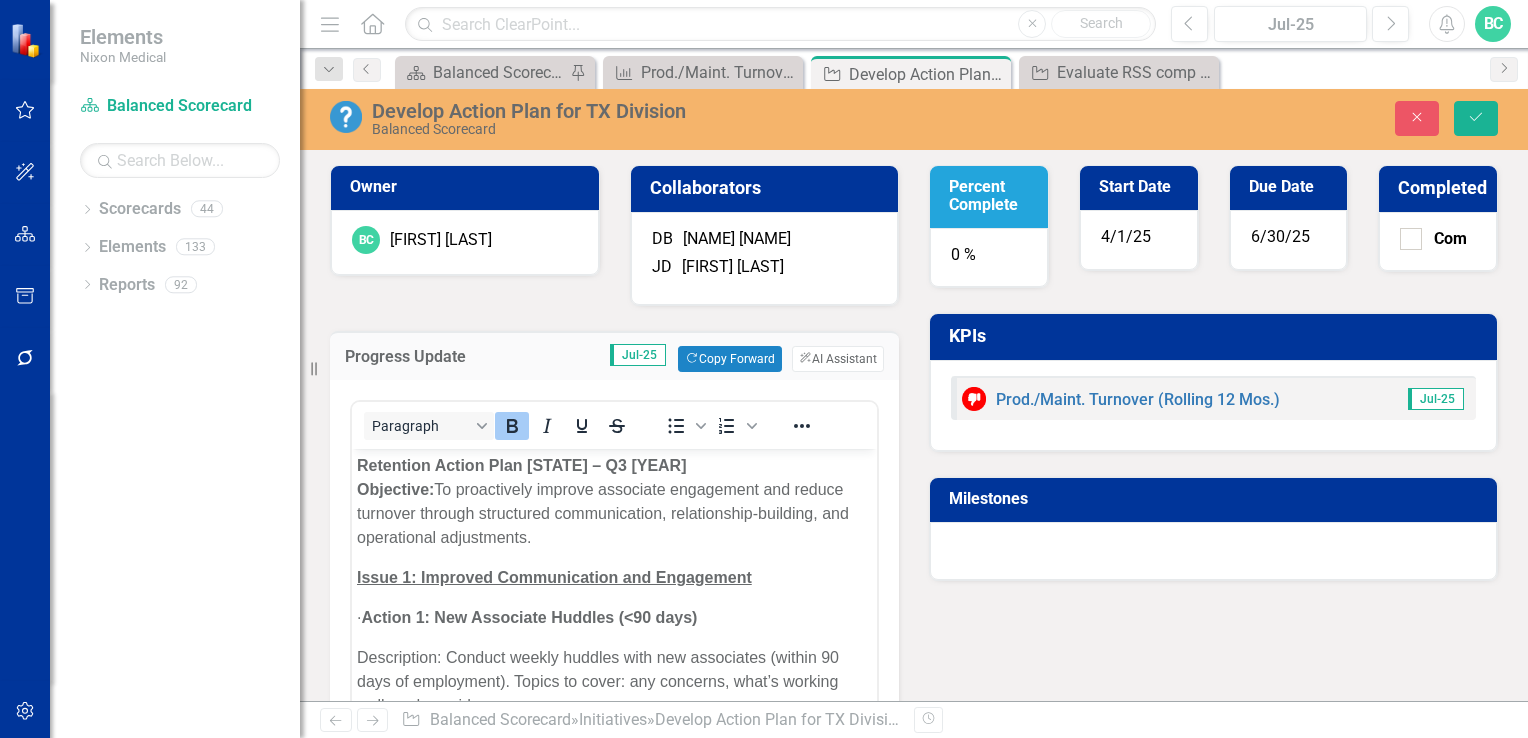 click on "Percent Complete" at bounding box center (992, 195) 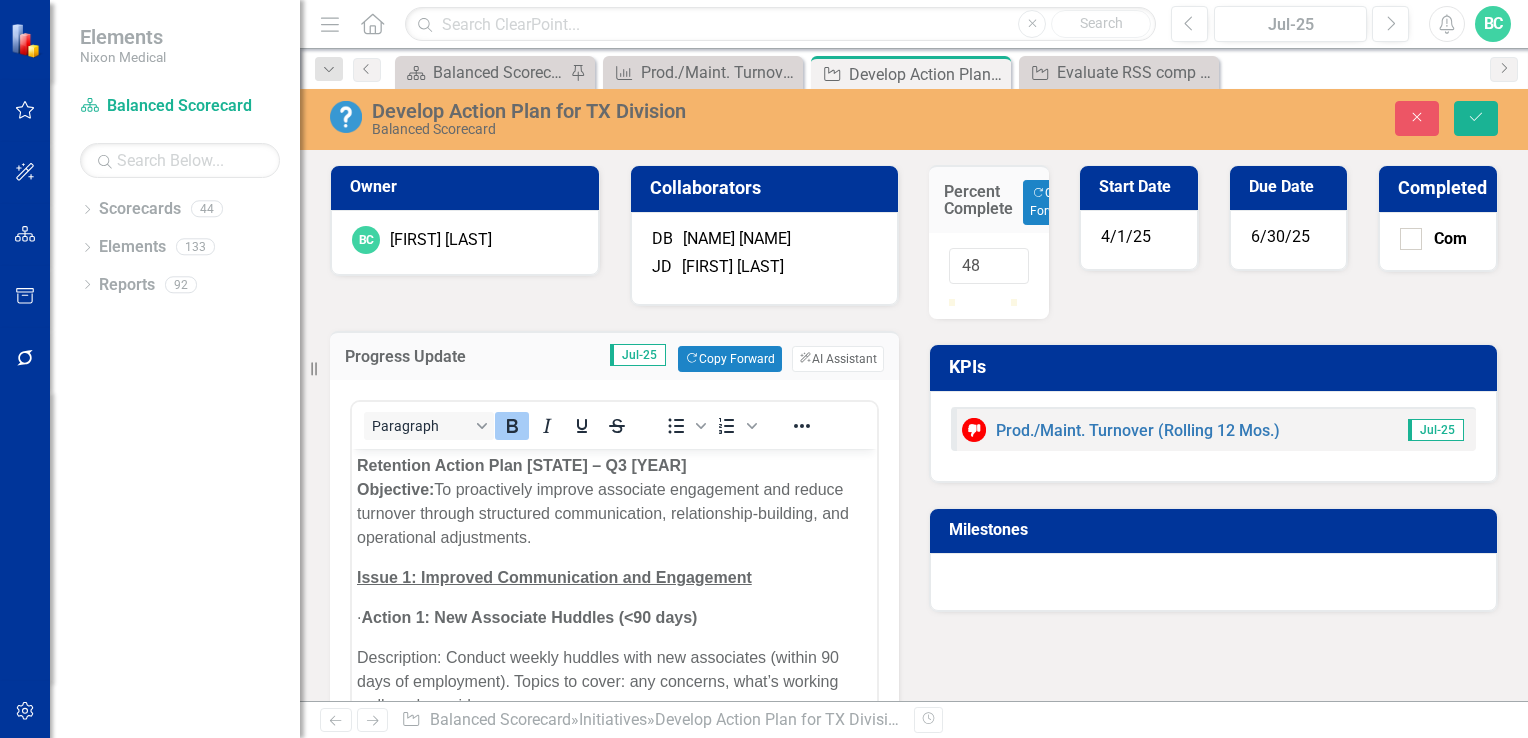 type on "50" 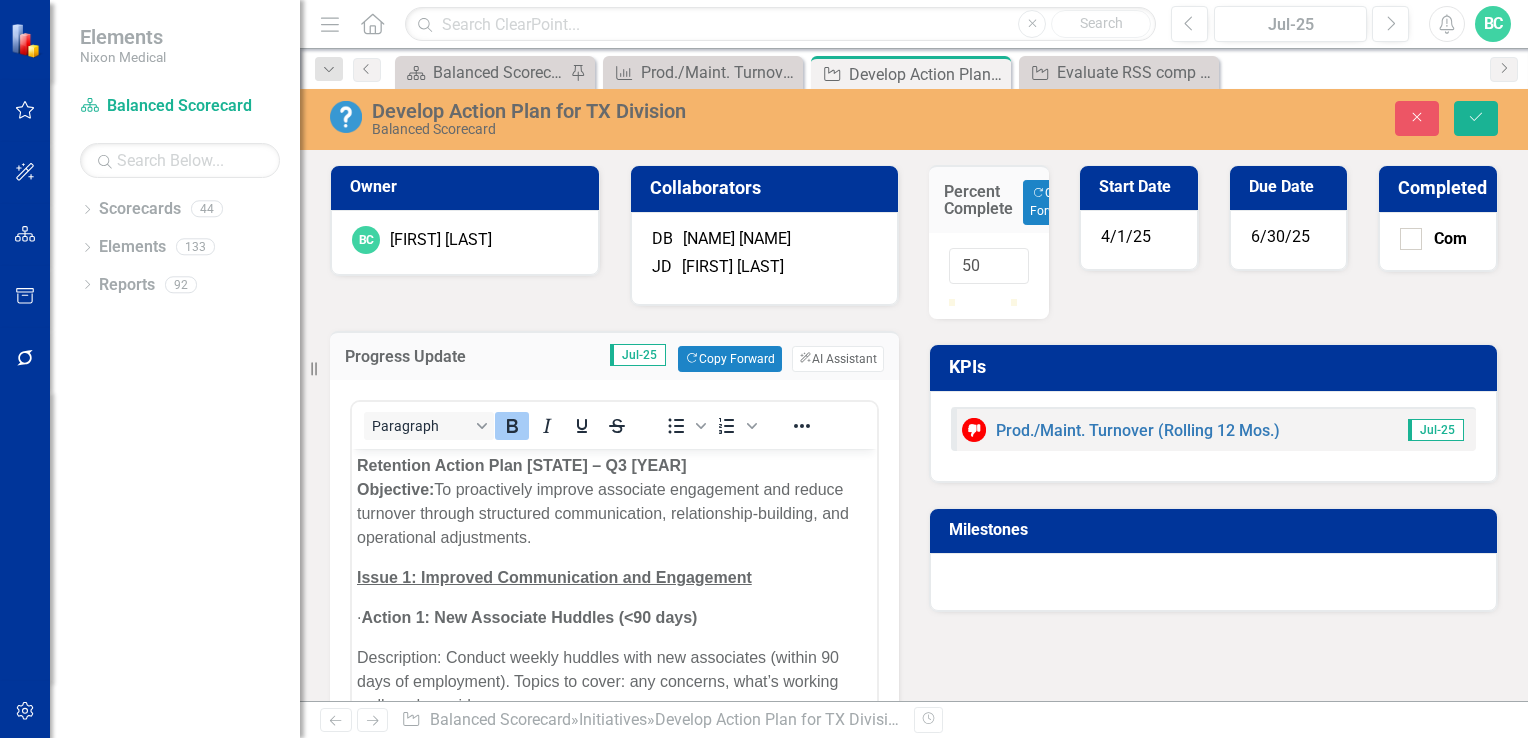 drag, startPoint x: 944, startPoint y: 317, endPoint x: 975, endPoint y: 322, distance: 31.400637 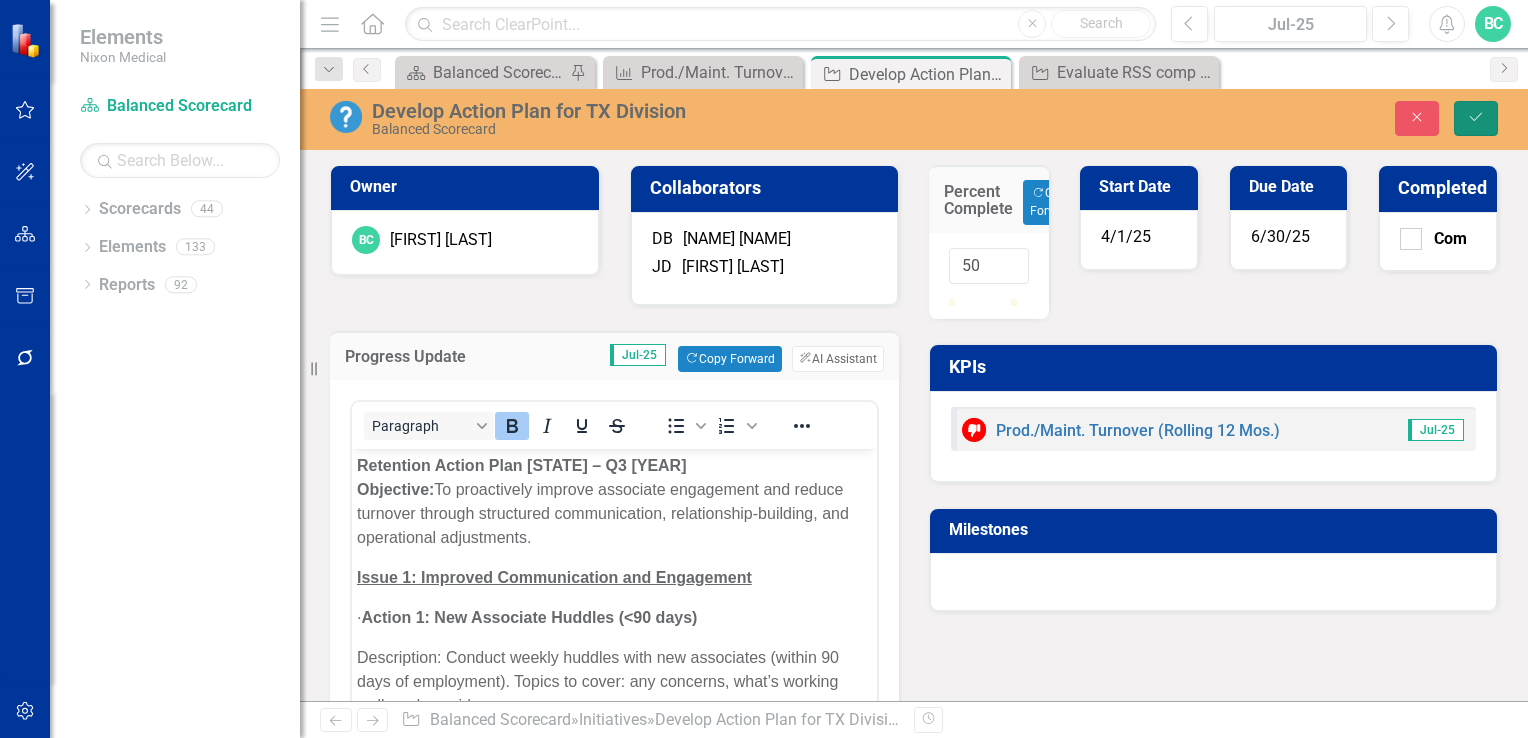 click on "Save" at bounding box center (1476, 118) 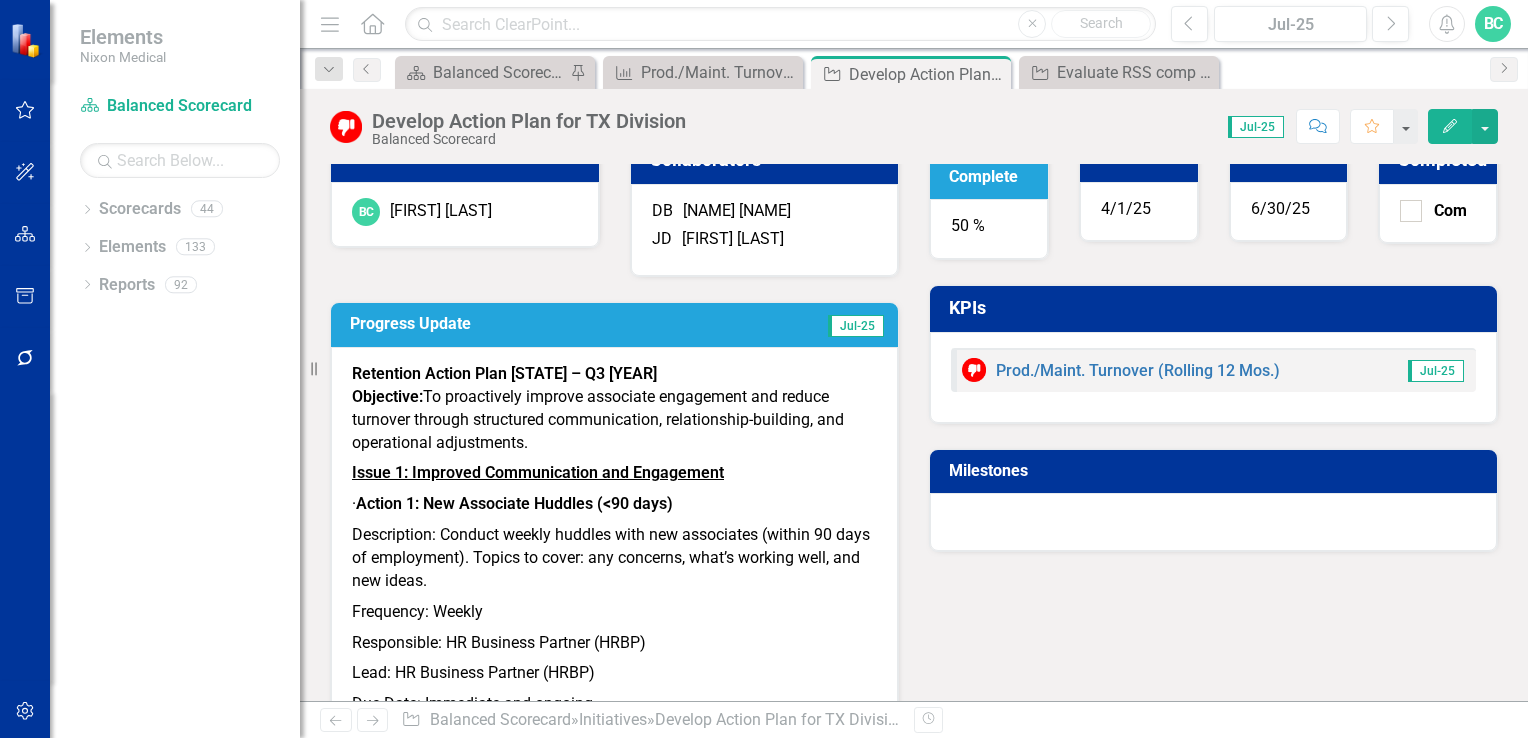 scroll, scrollTop: 0, scrollLeft: 0, axis: both 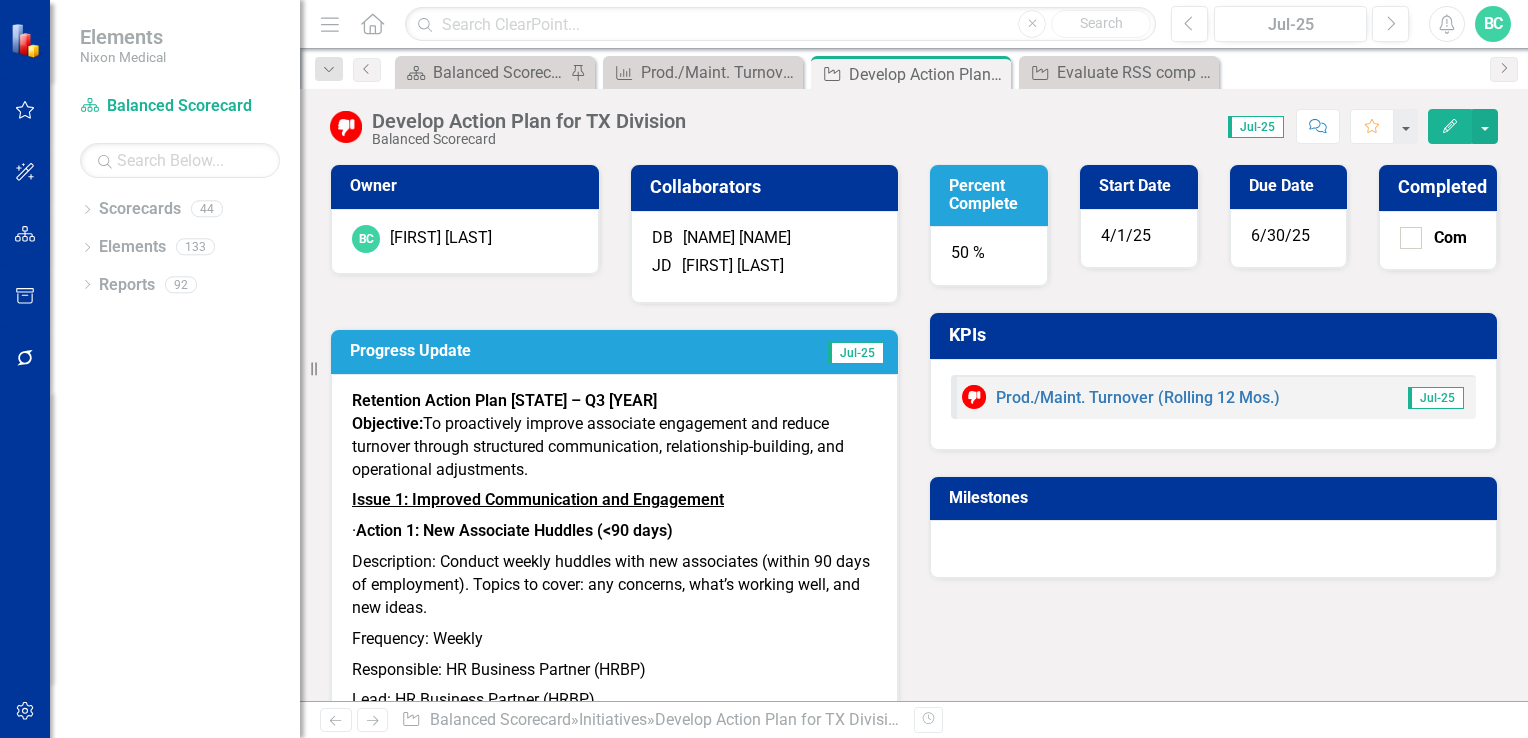 click on "Due Date" at bounding box center [1292, 186] 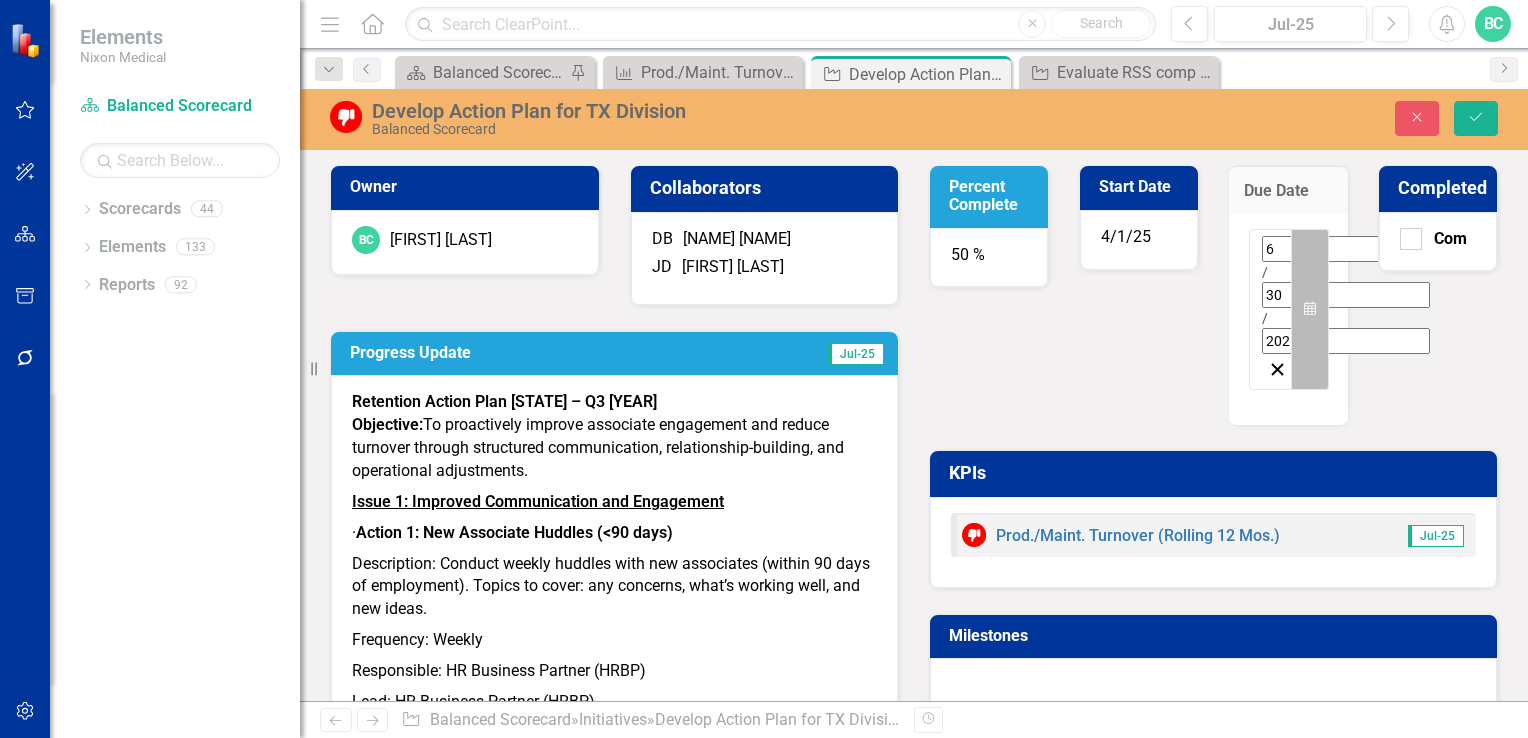 click on "Calendar" at bounding box center (1310, 309) 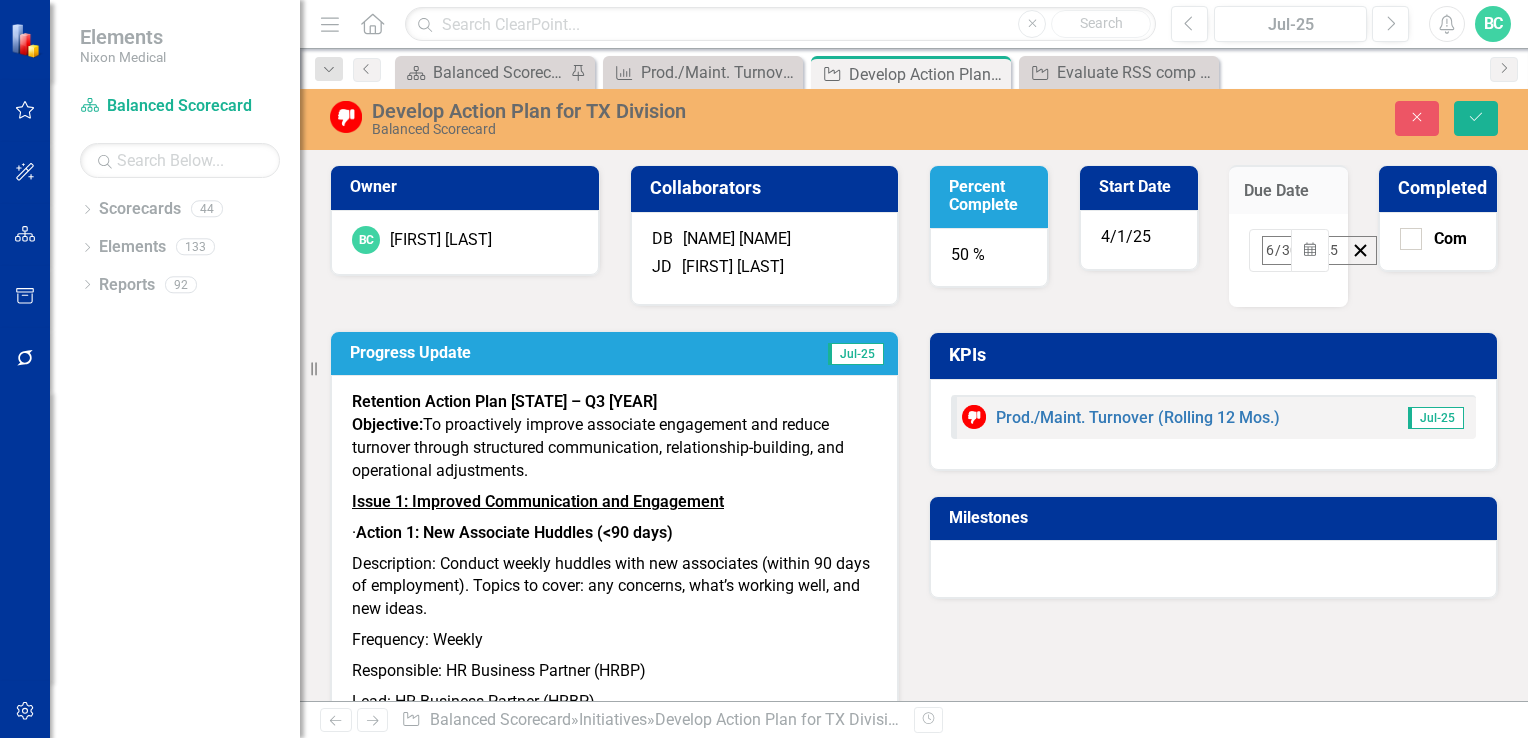click on "›" at bounding box center (1225, 294) 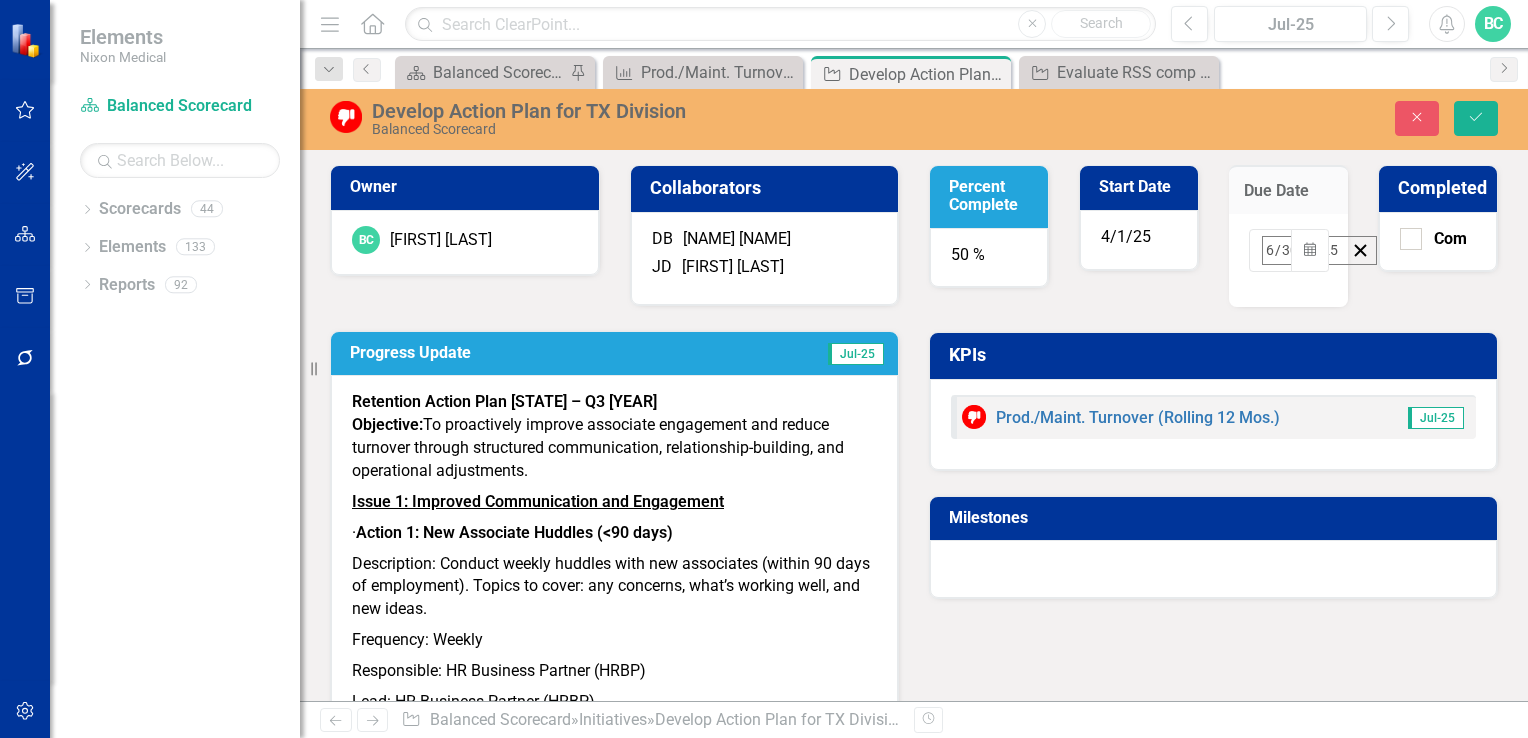 click on "›" at bounding box center (1225, 294) 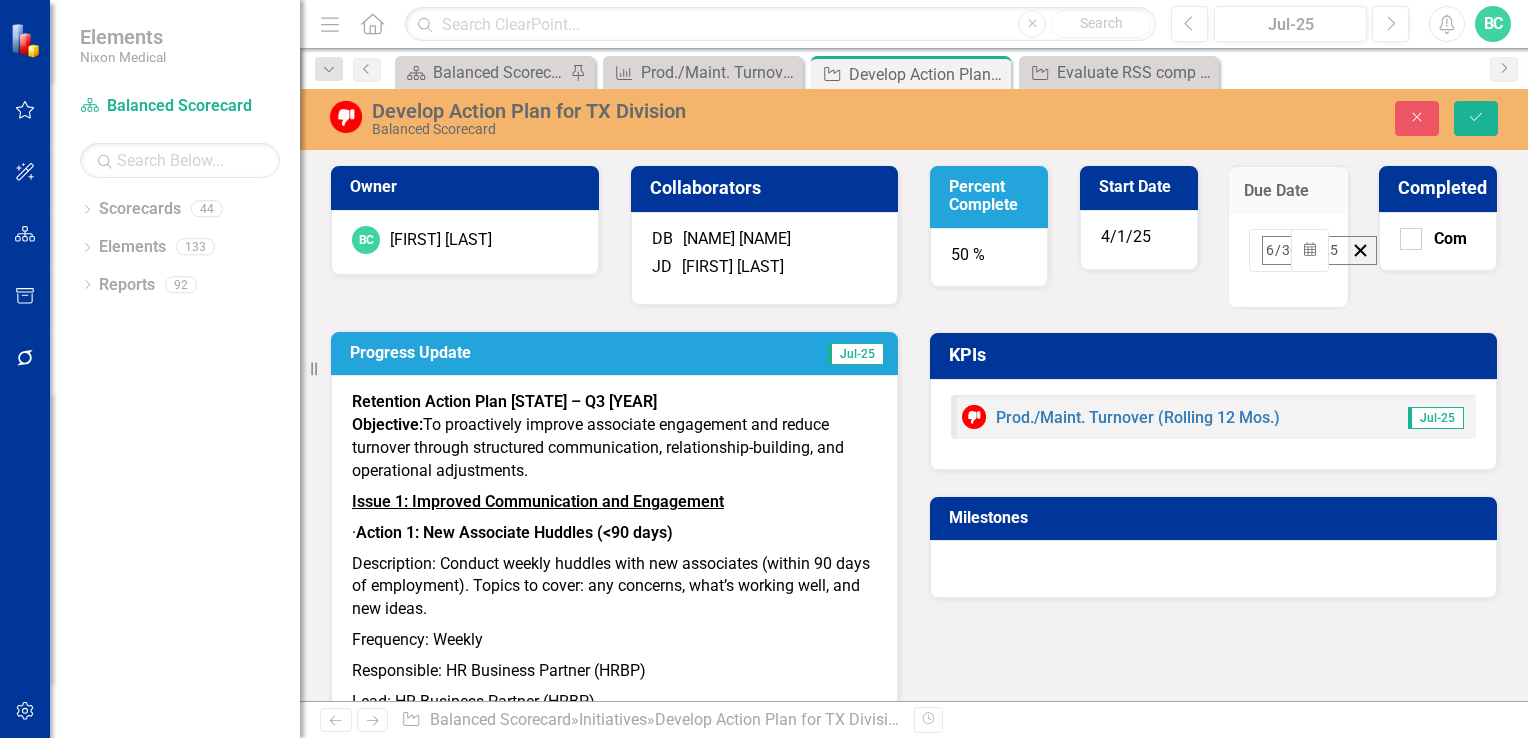 click on "30" at bounding box center [1067, 518] 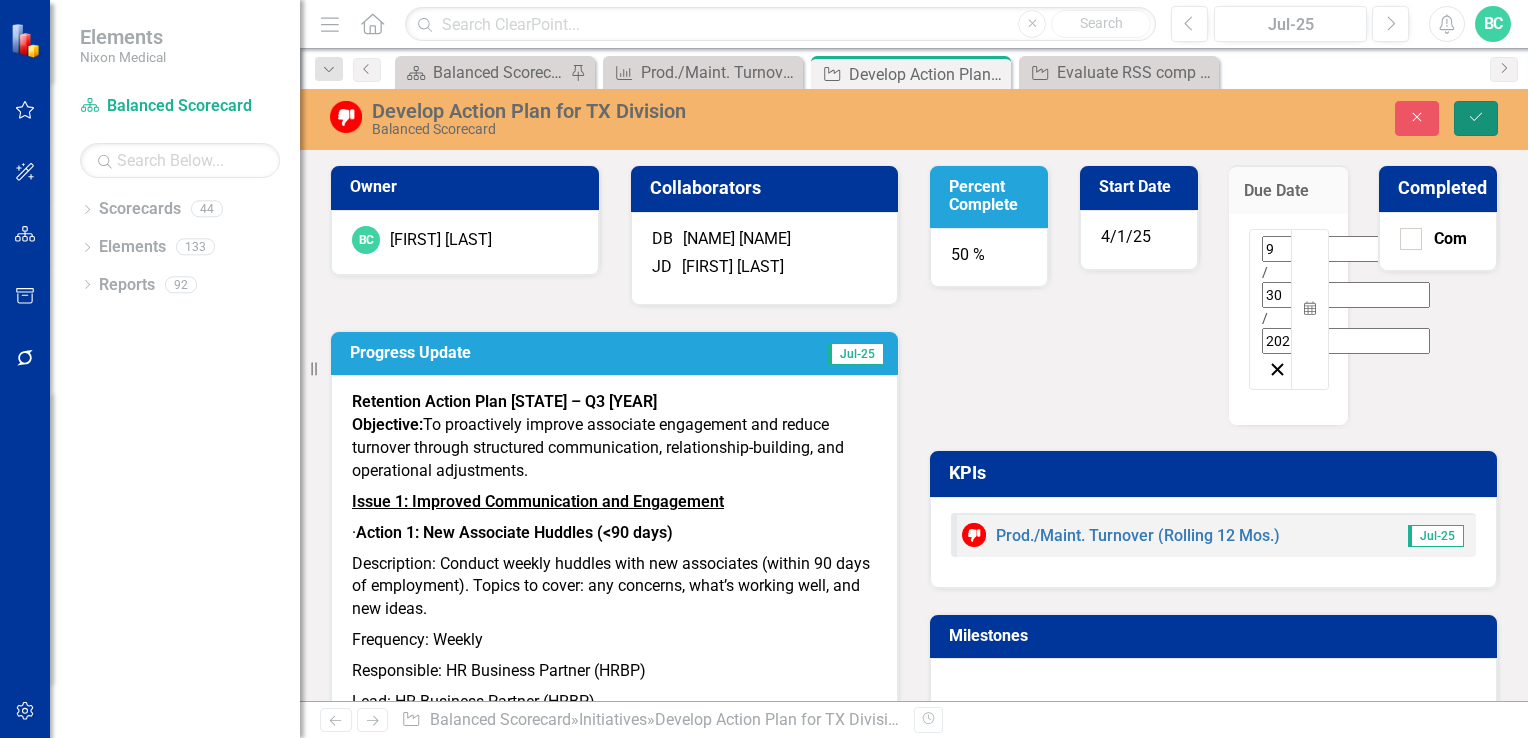 click 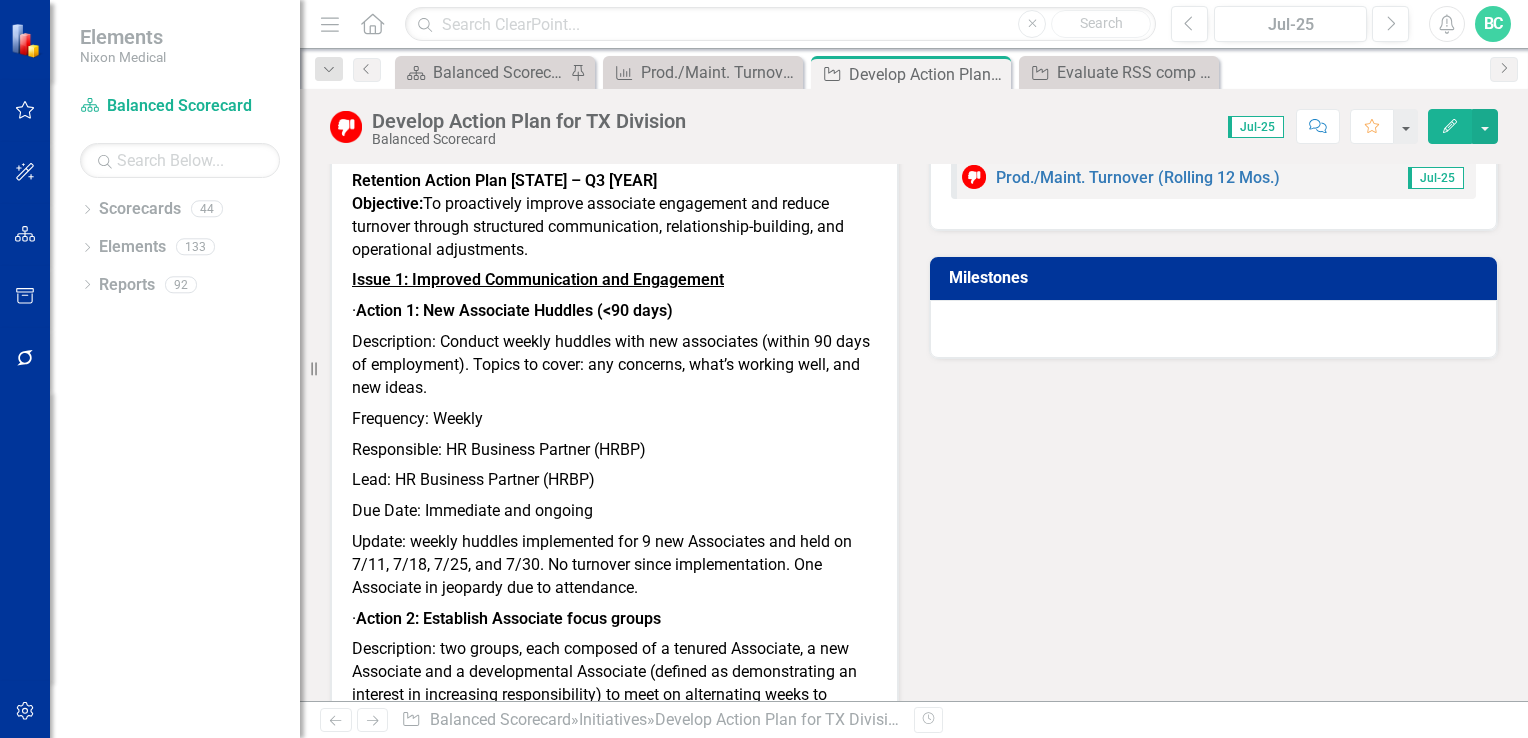 scroll, scrollTop: 0, scrollLeft: 0, axis: both 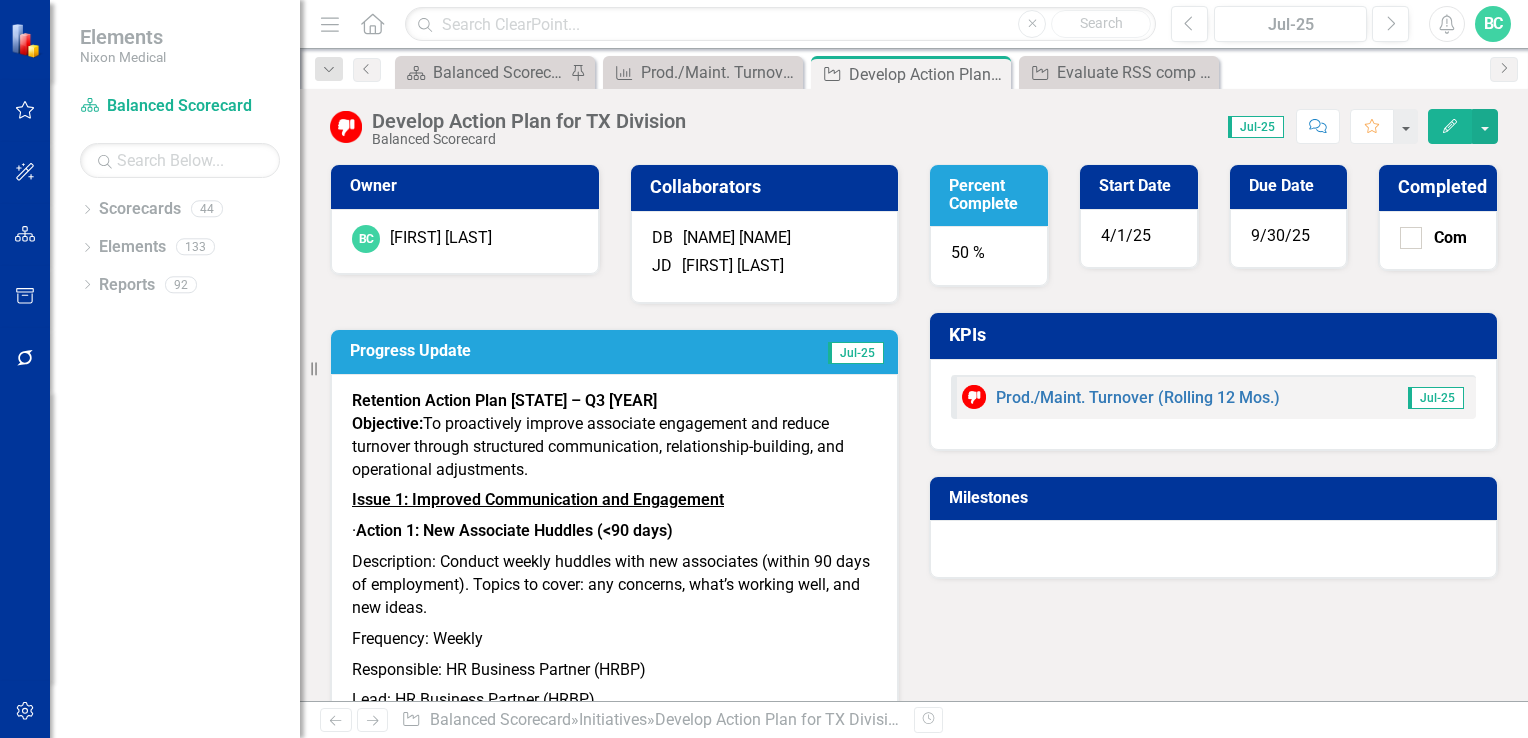 click on "Milestones" at bounding box center (1217, 498) 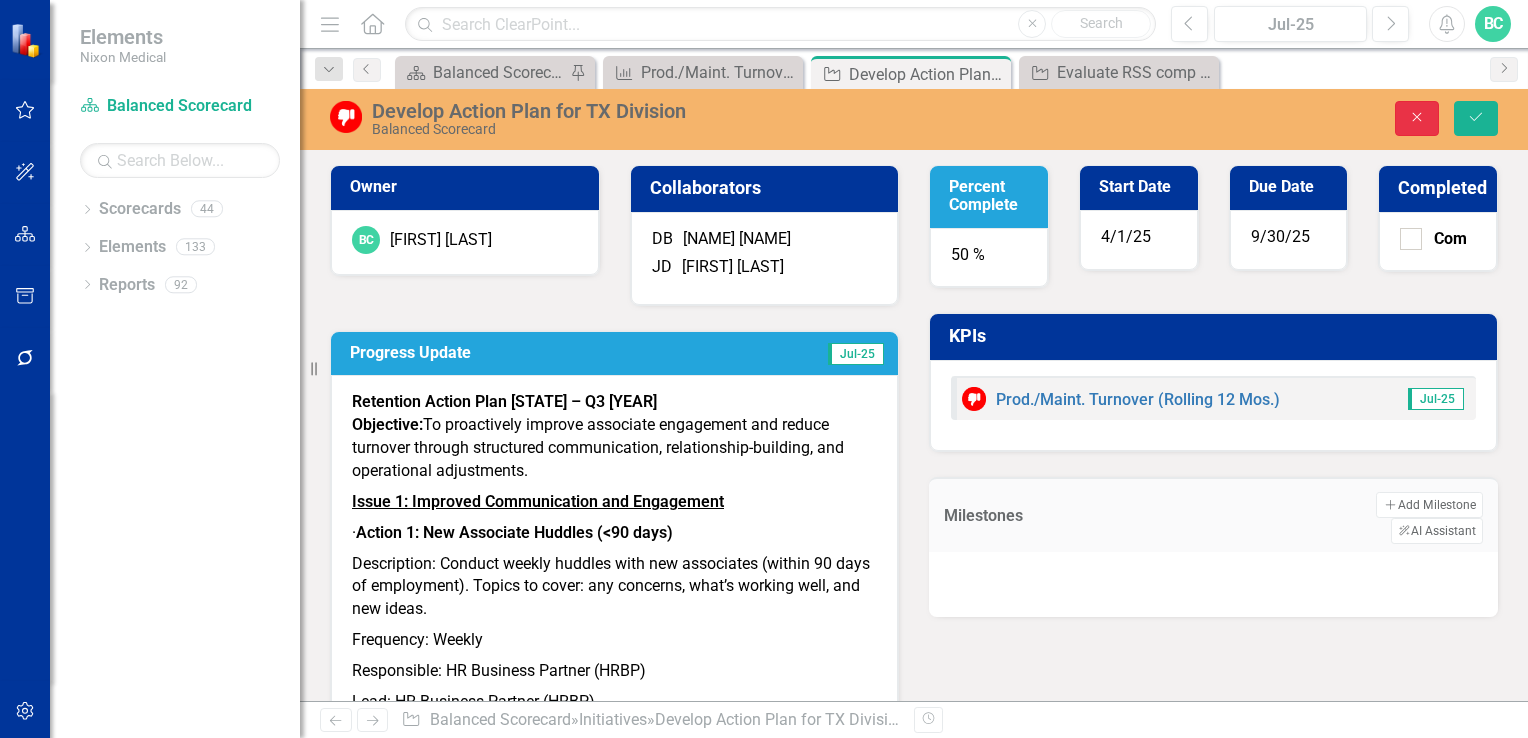 click on "Close" at bounding box center (1417, 118) 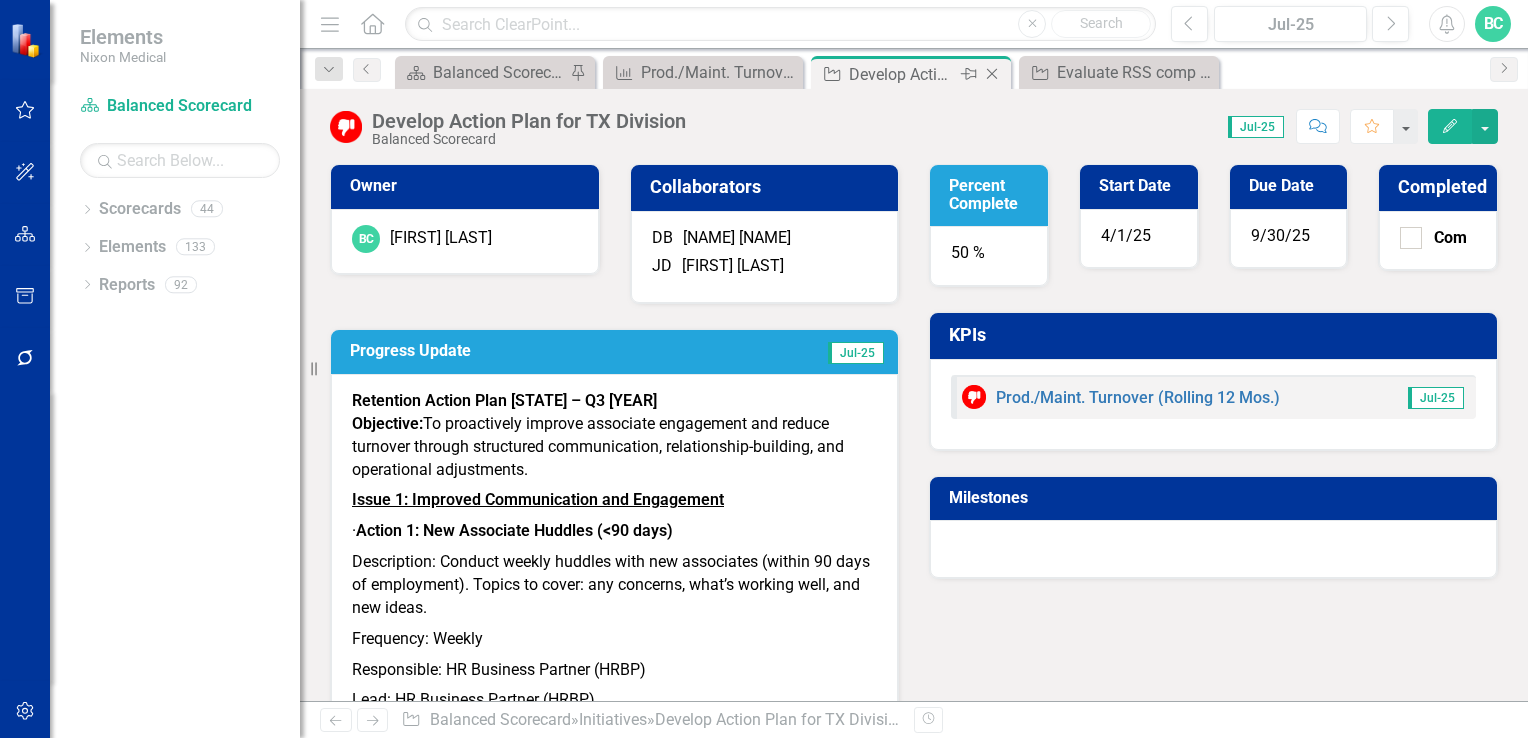 click 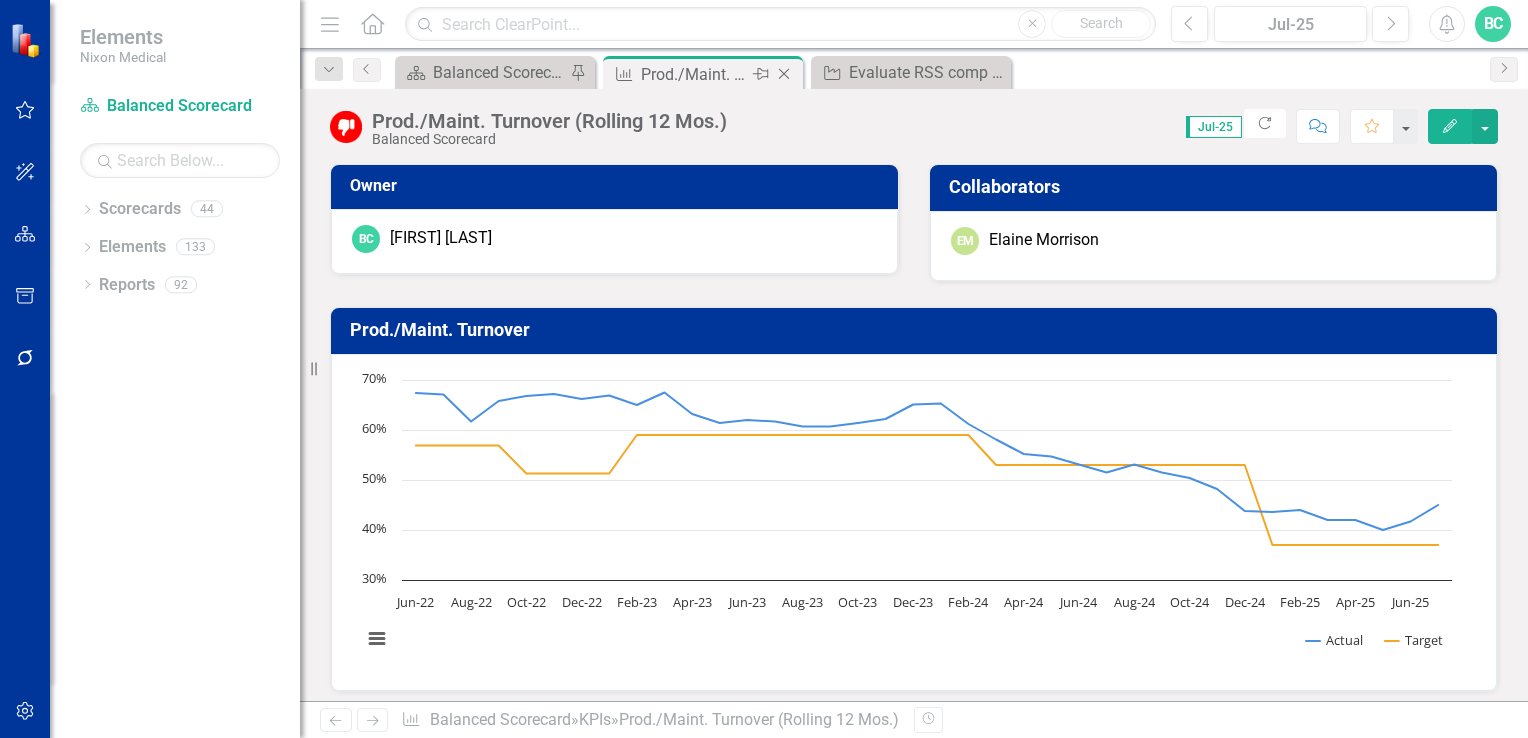 click on "Prod./Maint. Turnover (Rolling 12 Mos.)" at bounding box center (694, 74) 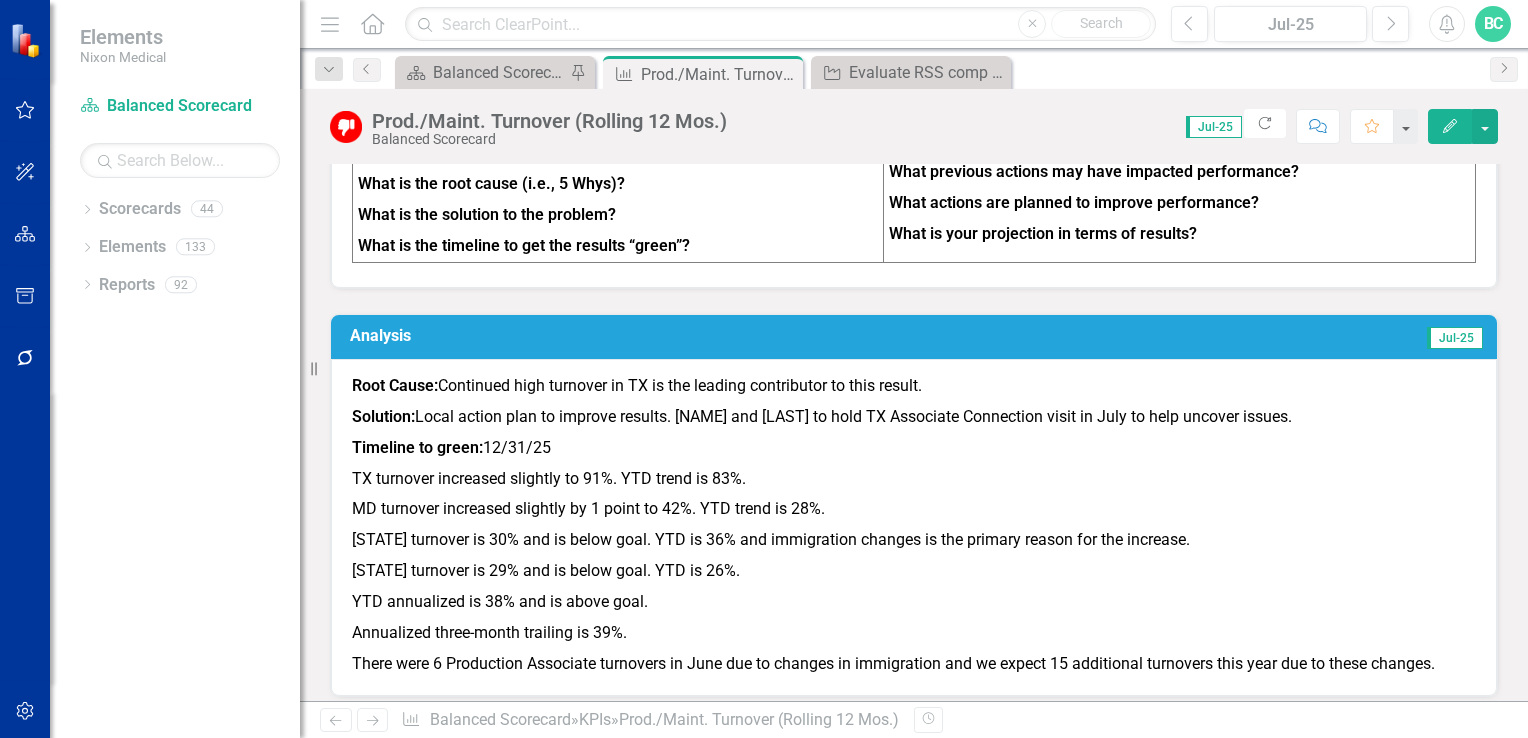scroll, scrollTop: 1555, scrollLeft: 0, axis: vertical 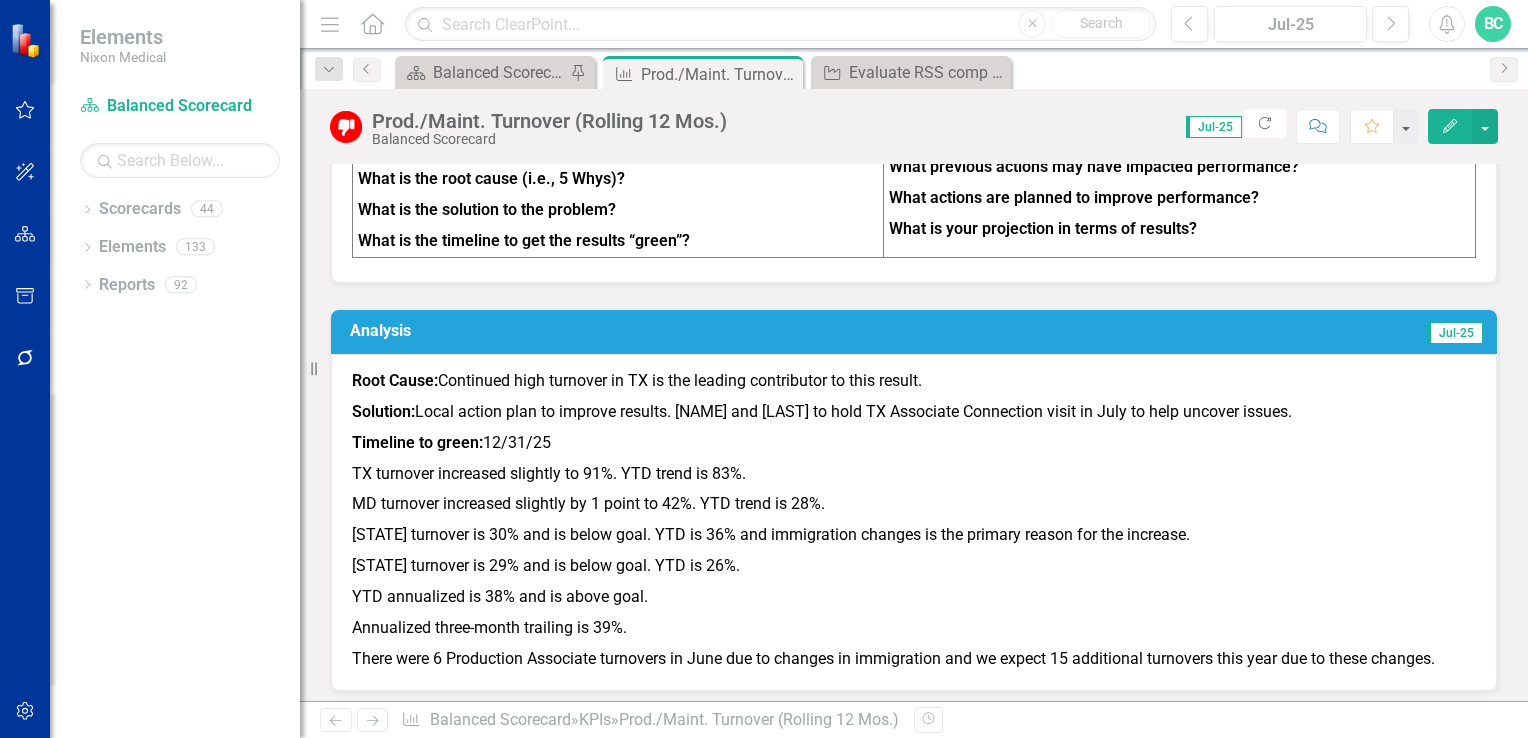 click on "Edit" at bounding box center (1450, 126) 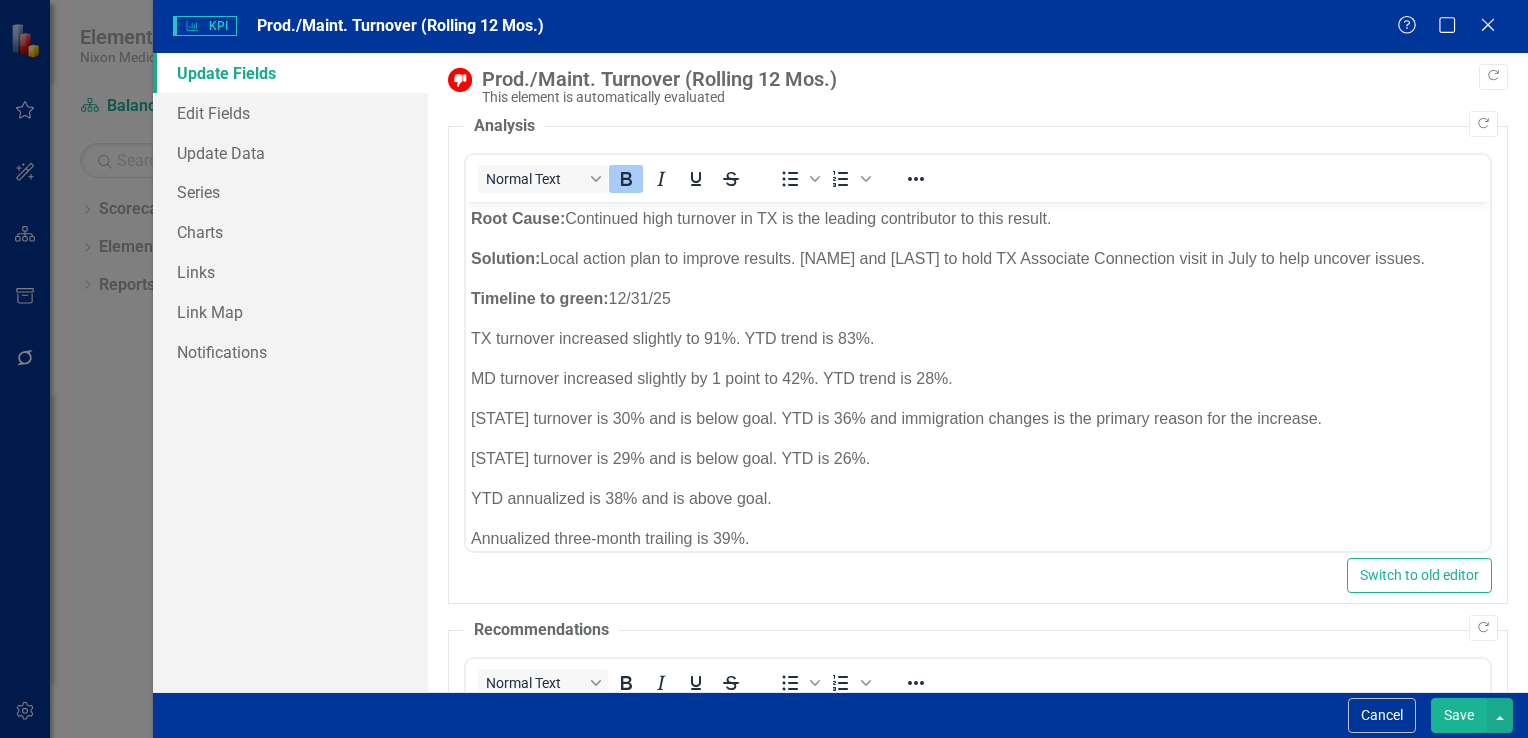 scroll, scrollTop: 0, scrollLeft: 0, axis: both 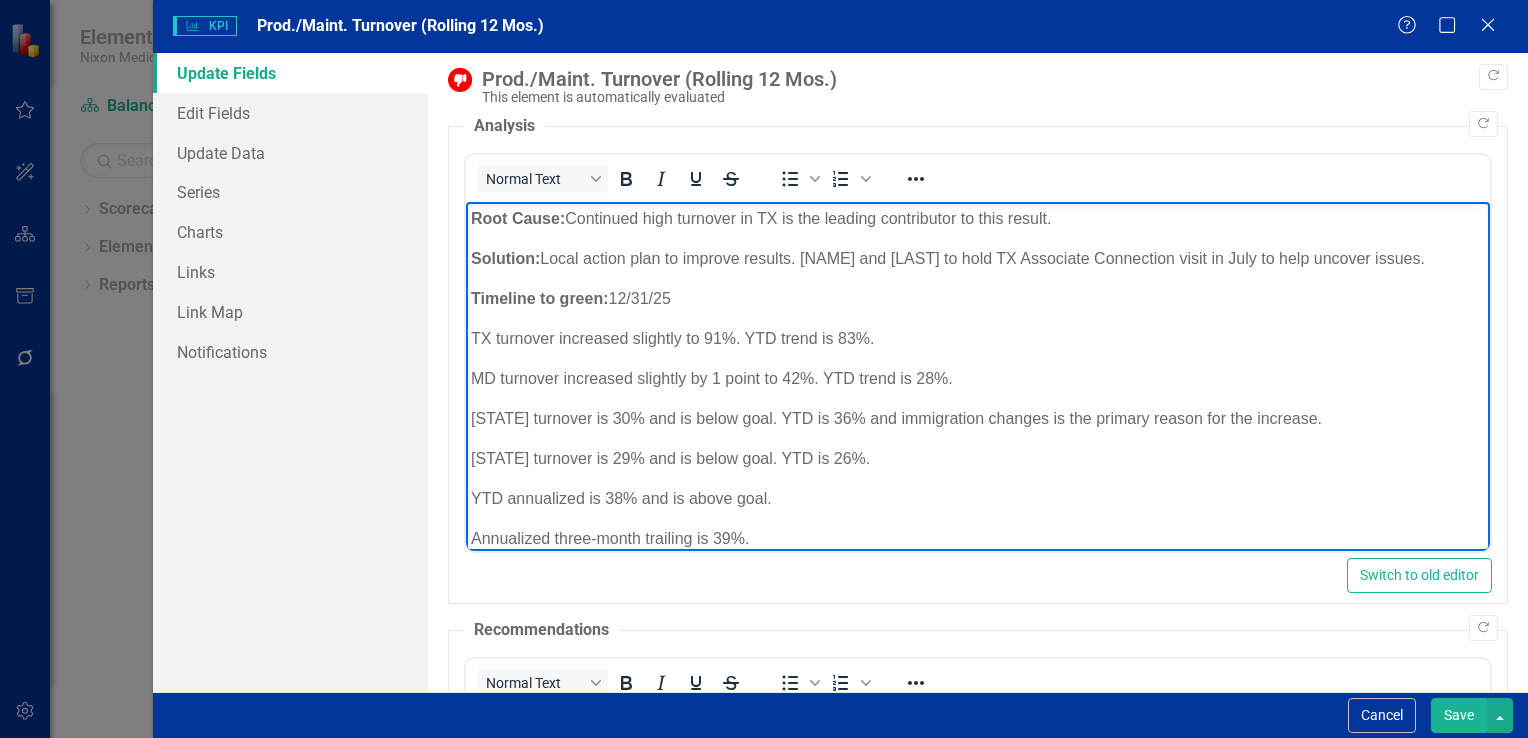 click on "Root Cause:  Continued high turnover in TX is the leading contributor to this result." at bounding box center (977, 219) 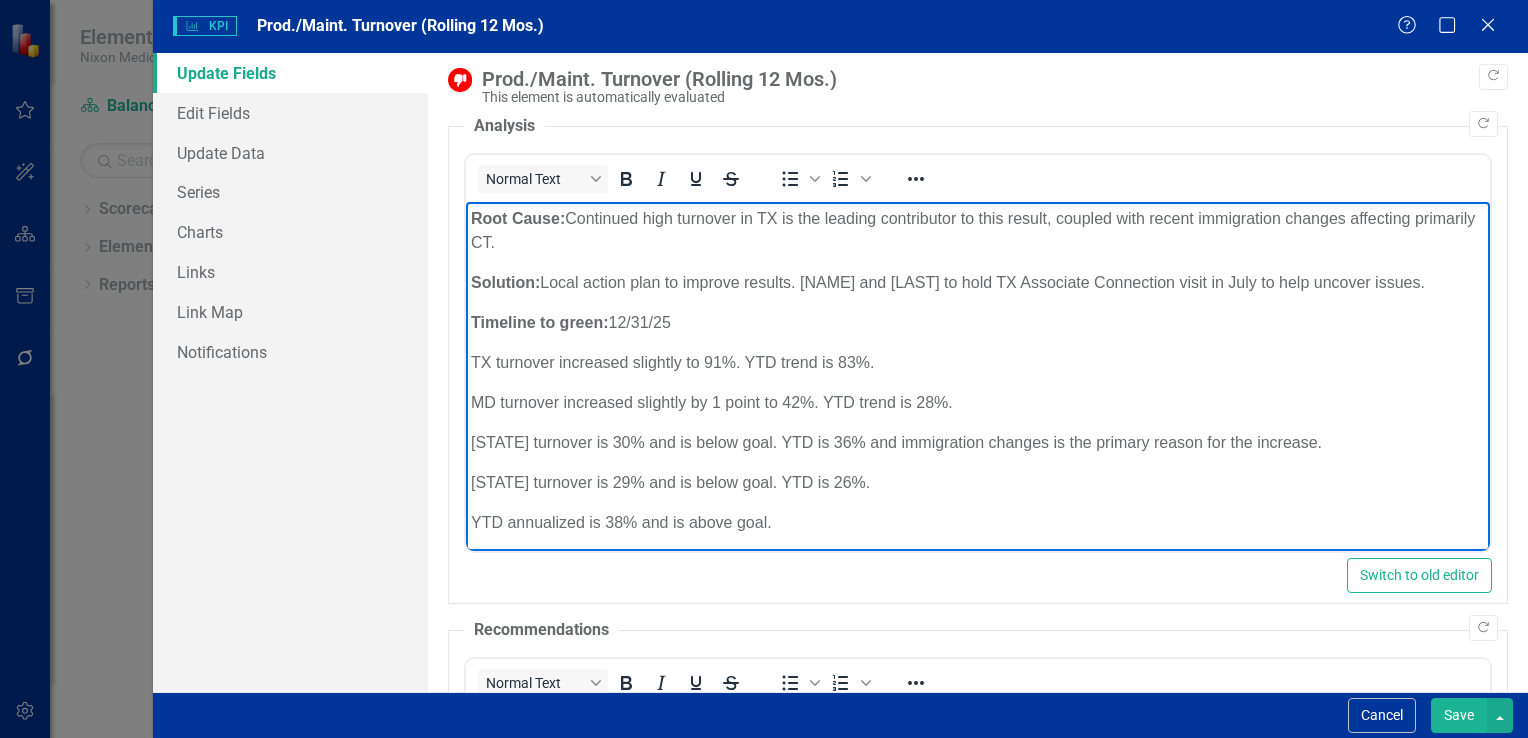 click on "Root Cause: Continued high turnover in [STATE] is the leading contributor to this result, coupled with recent immigration changes affecting primarily [STATE]." at bounding box center (977, 231) 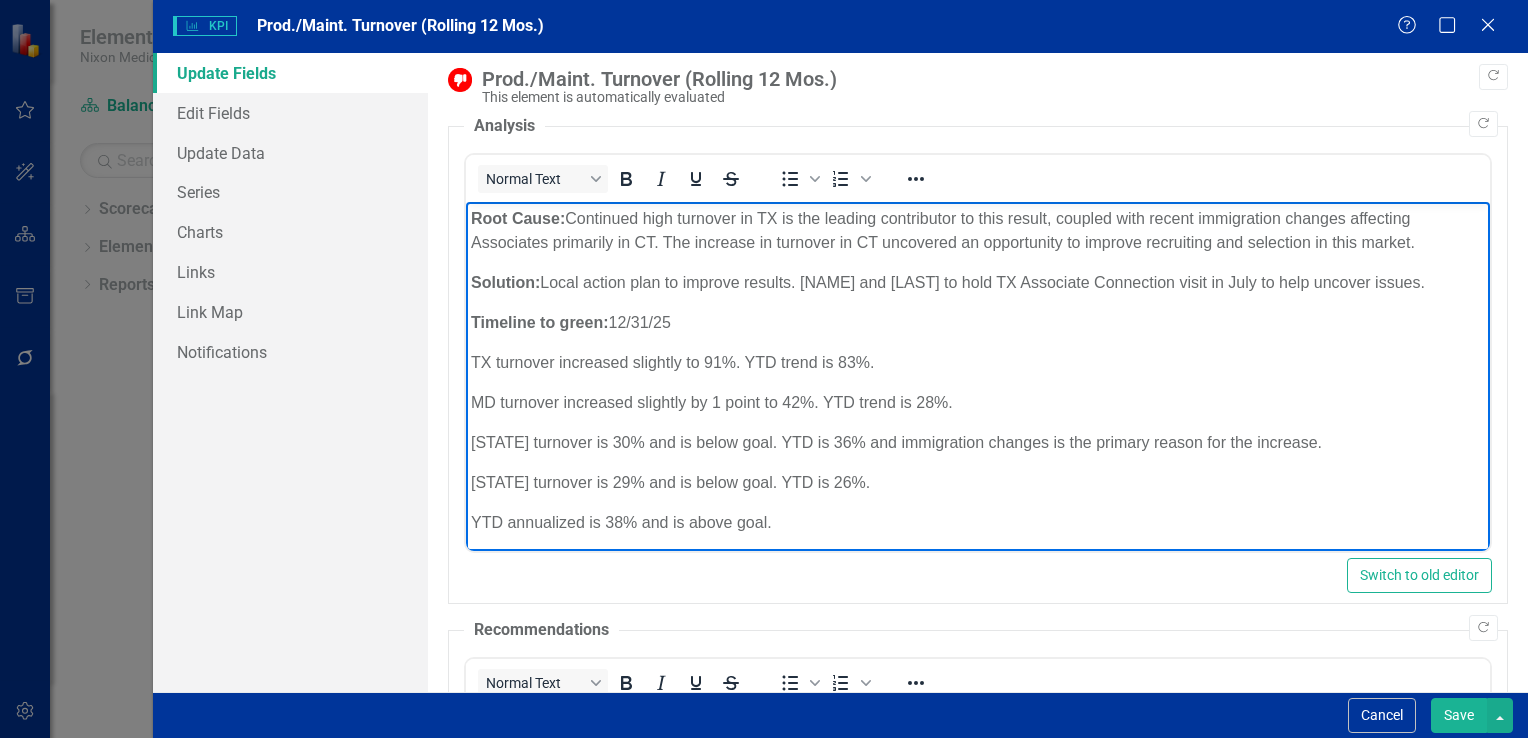 click on "Save" at bounding box center (1459, 715) 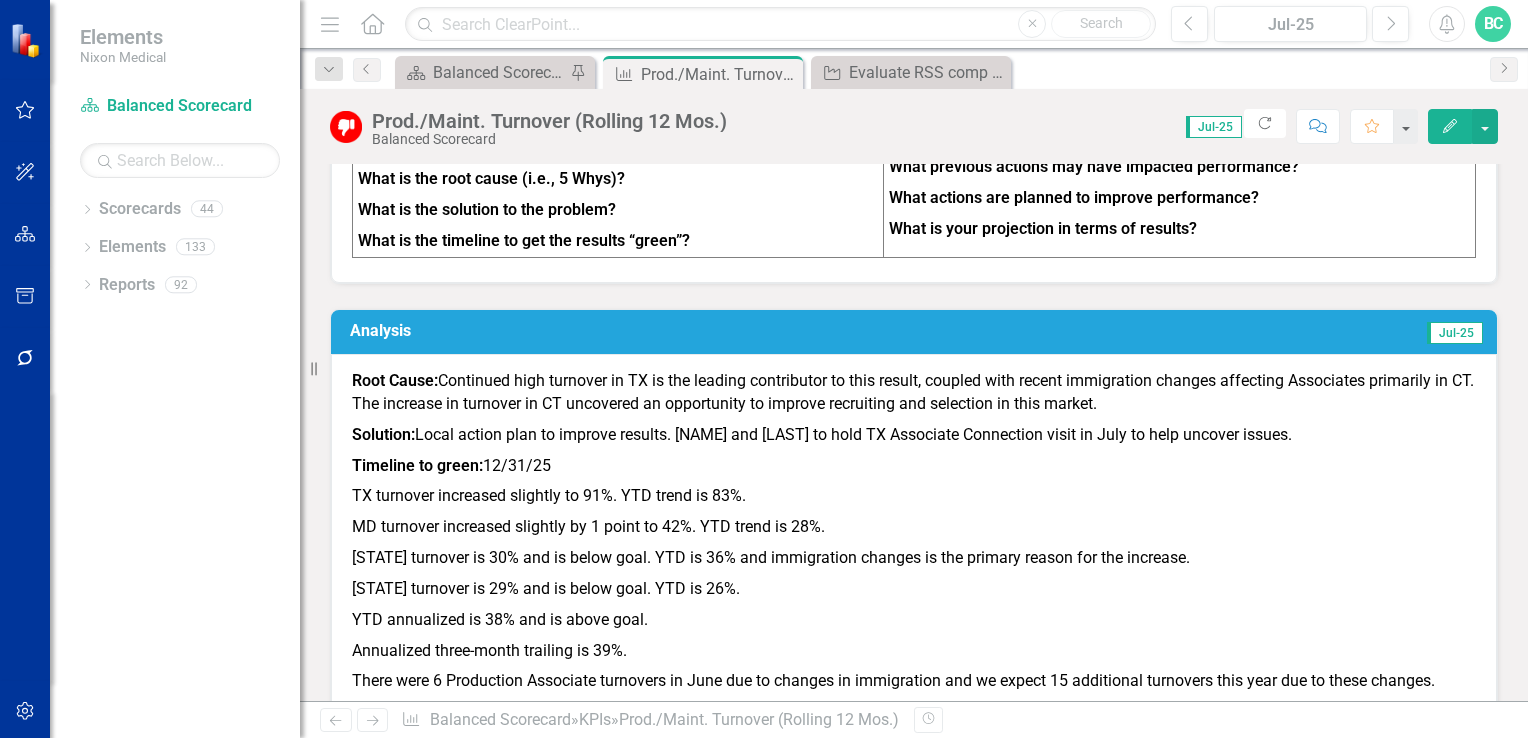 click 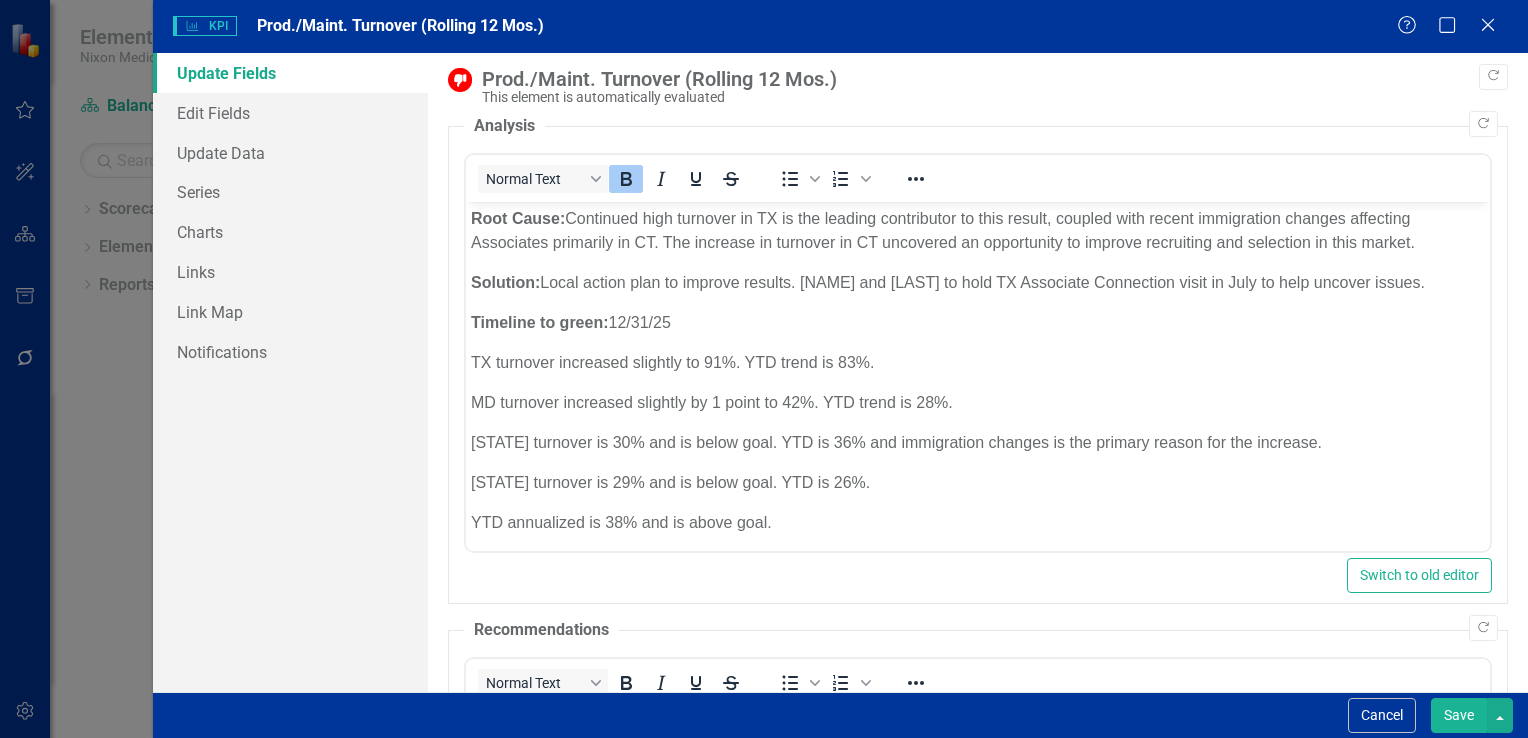 scroll, scrollTop: 0, scrollLeft: 0, axis: both 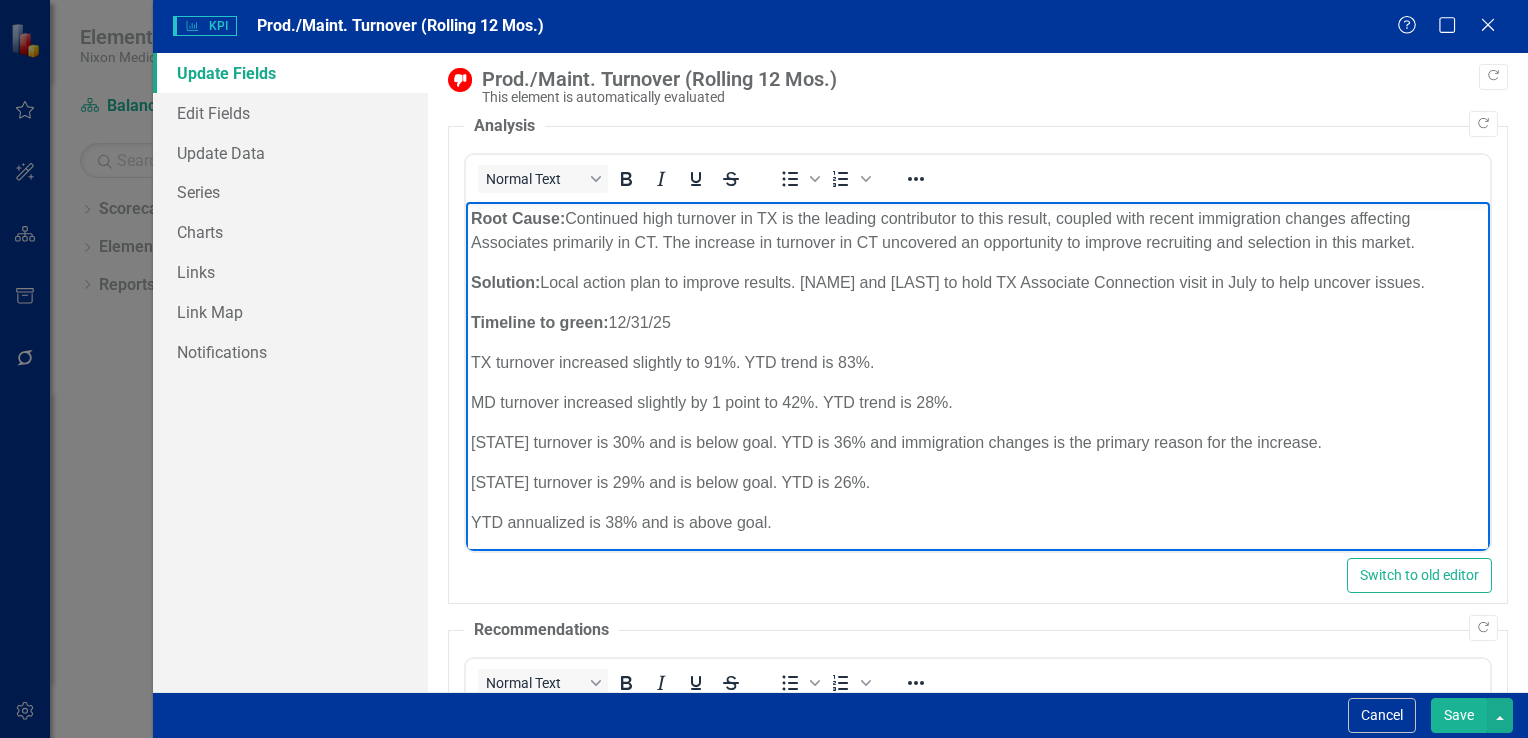 click on "Solution: Local action plan to improve results. [NAME] and [LAST] to hold TX Associate Connection visit in July to help uncover issues." at bounding box center (977, 283) 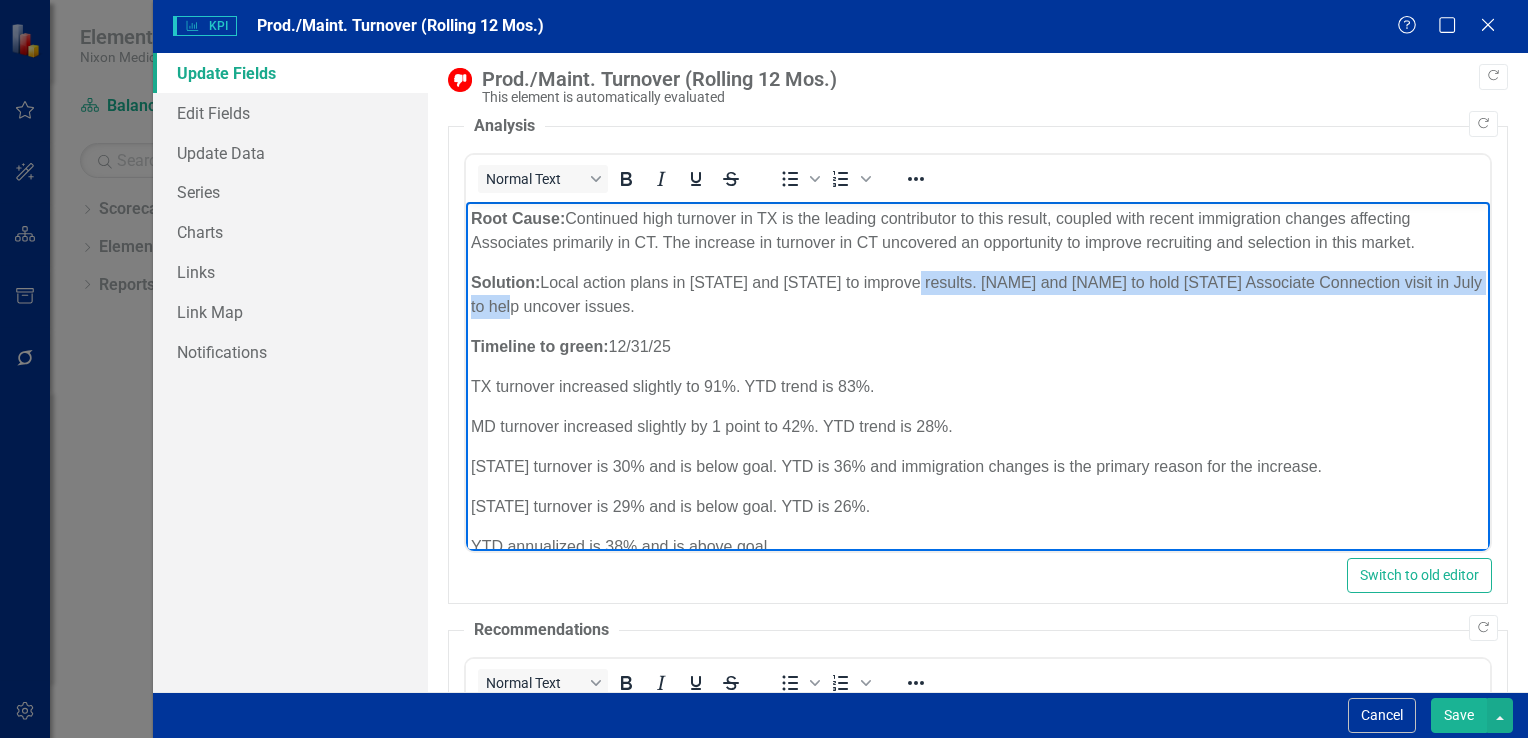 drag, startPoint x: 912, startPoint y: 283, endPoint x: 923, endPoint y: 307, distance: 26.400757 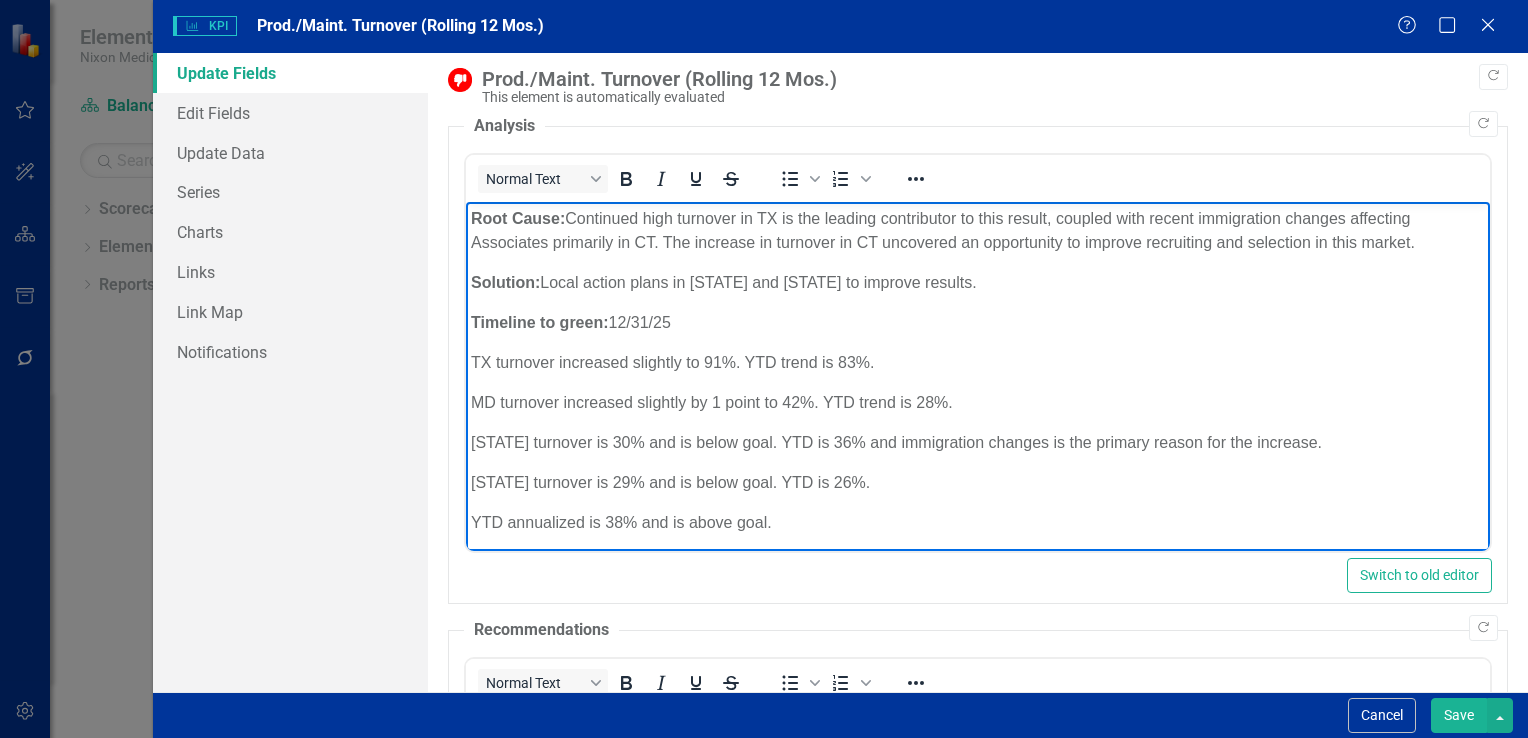click on "TX turnover increased slightly to 91%. YTD trend is 83%." at bounding box center [977, 363] 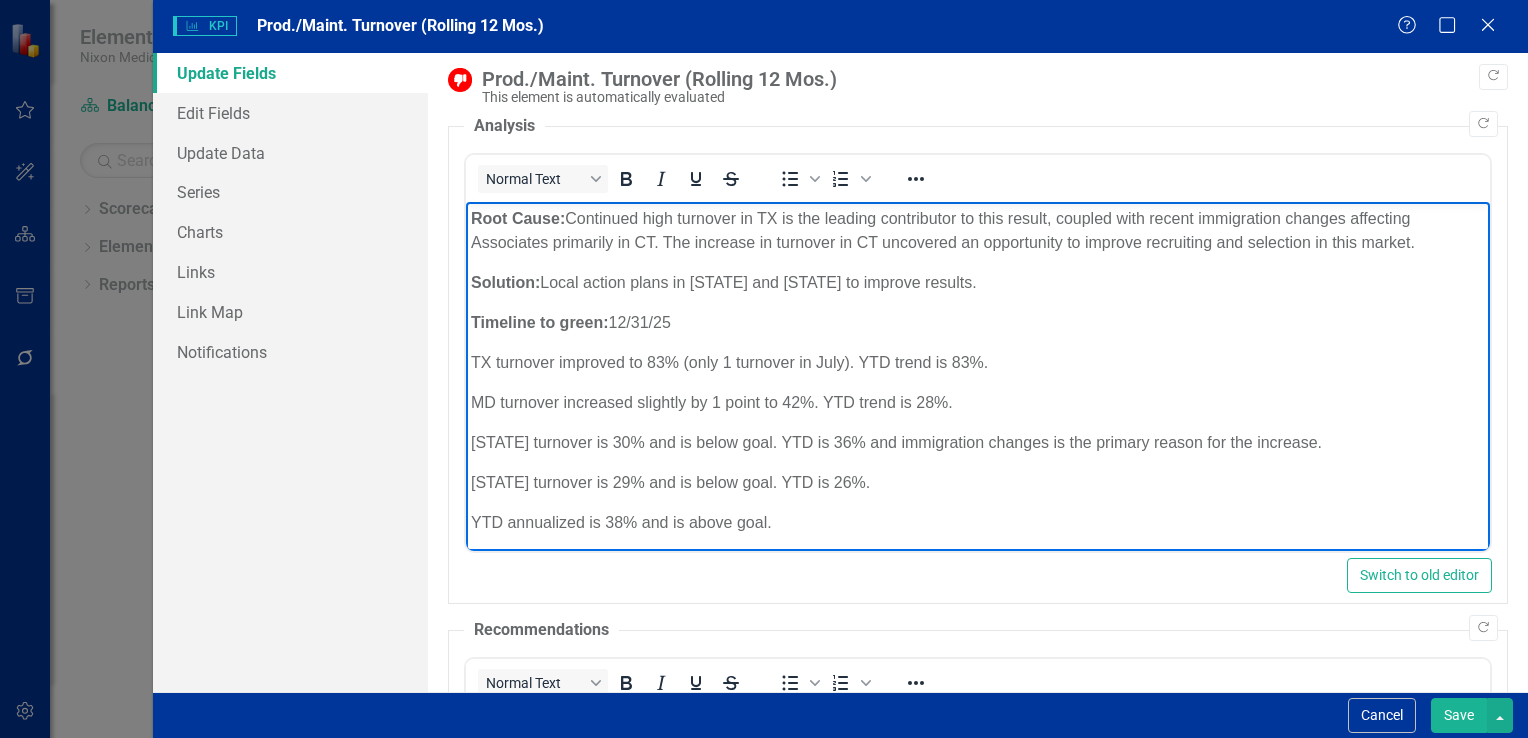 click on "TX turnover improved to 83% (only 1 turnover in July). YTD trend is 83%." at bounding box center [977, 363] 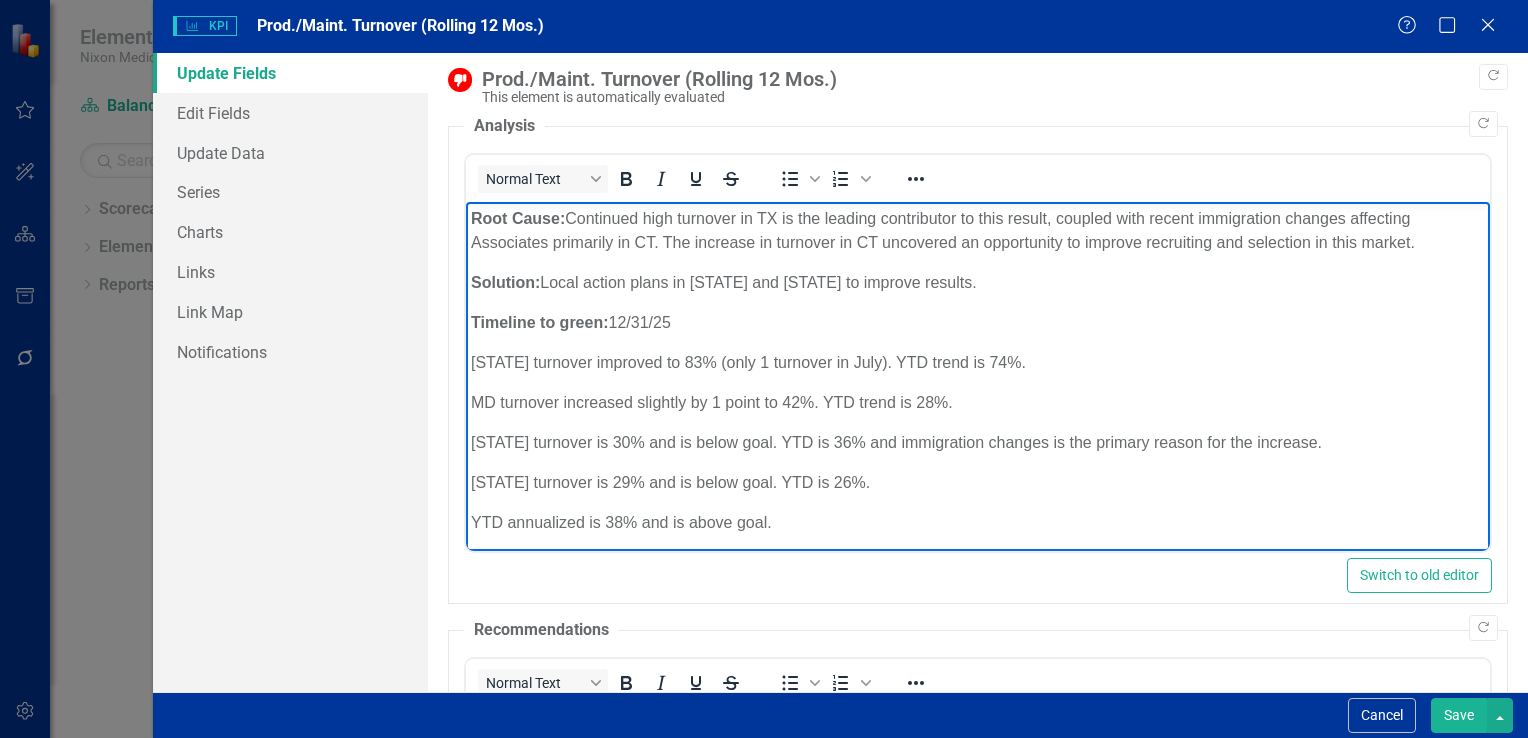 click on "MD turnover increased slightly by 1 point to 42%. YTD trend is 28%." at bounding box center (977, 403) 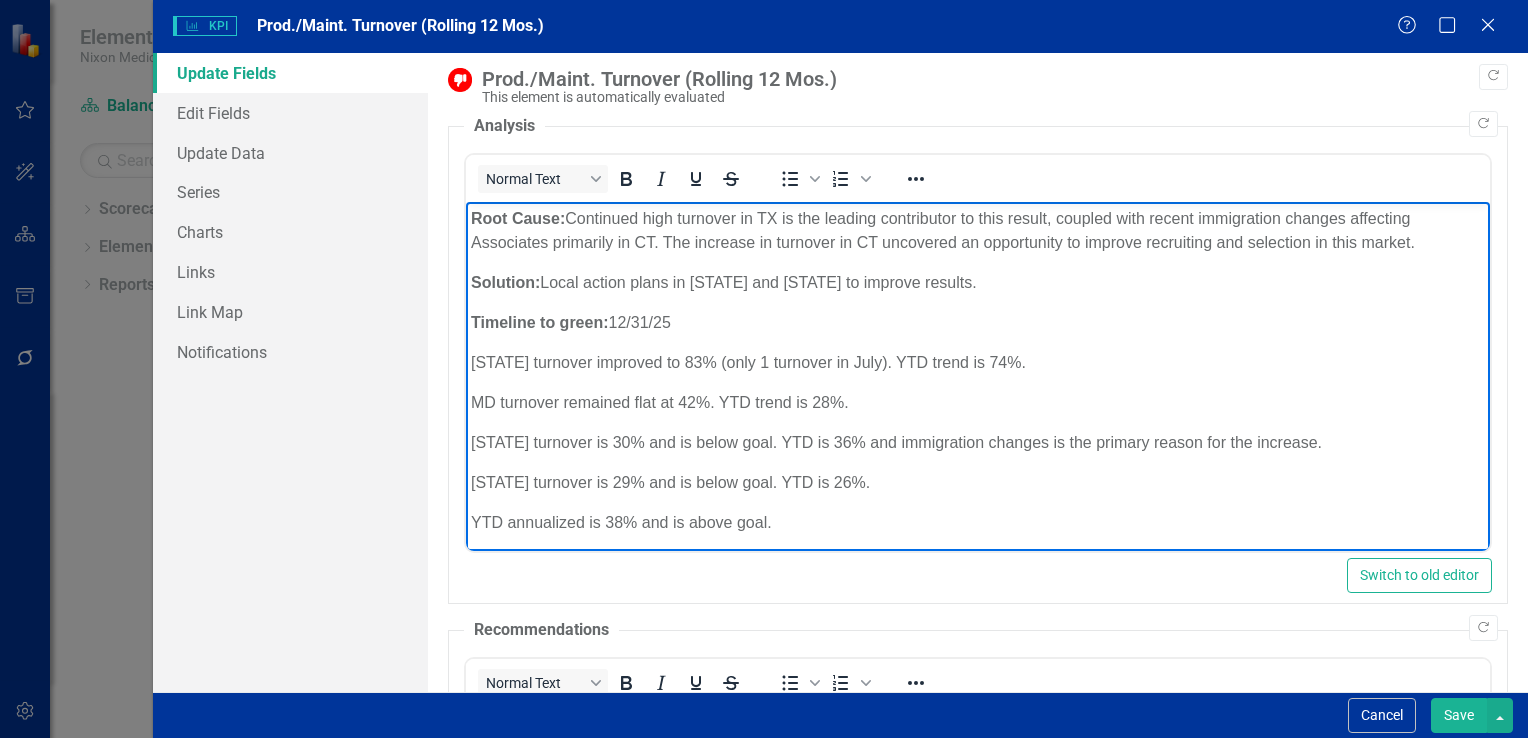 click on "MD turnover remained flat at 42%. YTD trend is 28%." at bounding box center (977, 403) 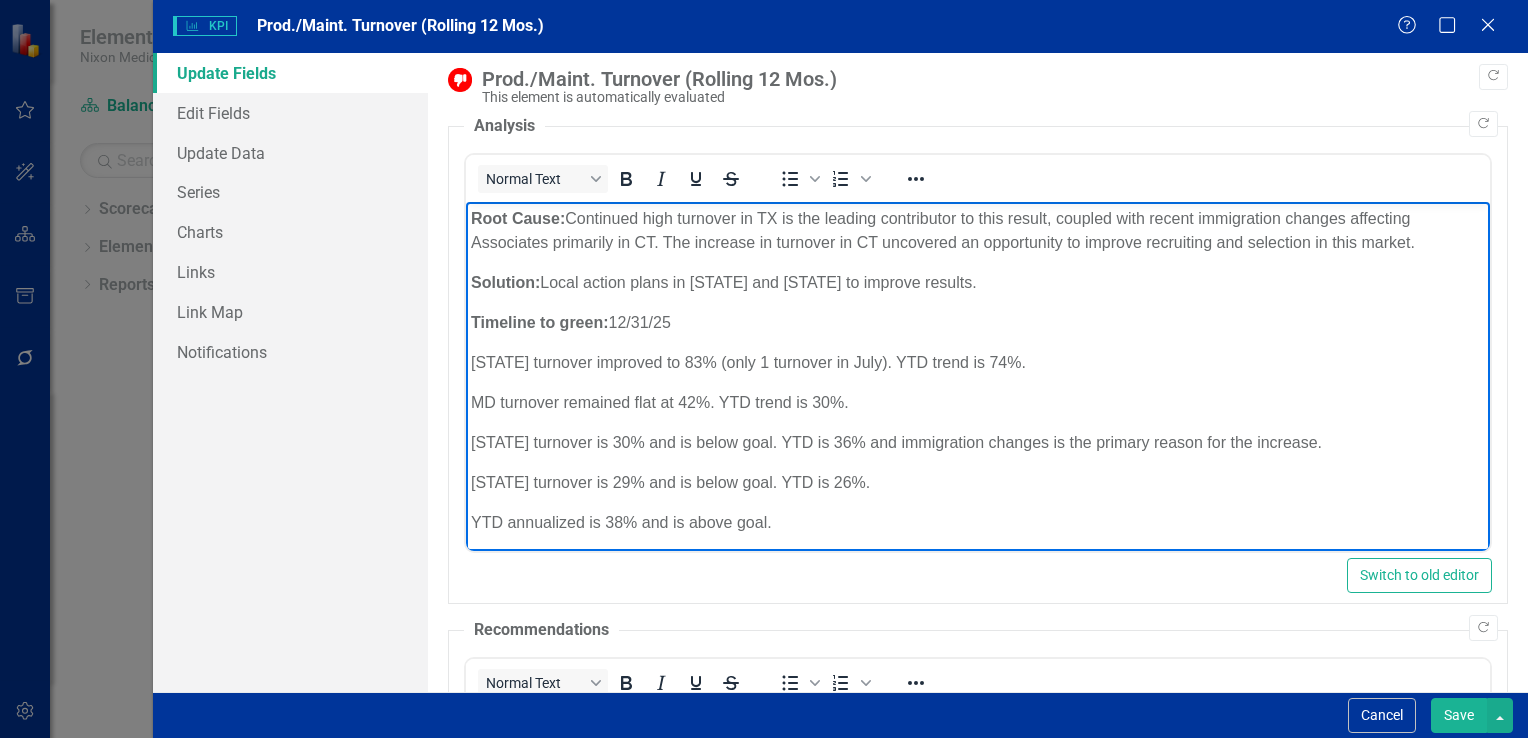 click on "[STATE] turnover is 30% and is below goal. YTD is 36% and immigration changes is the primary reason for the increase." at bounding box center (977, 443) 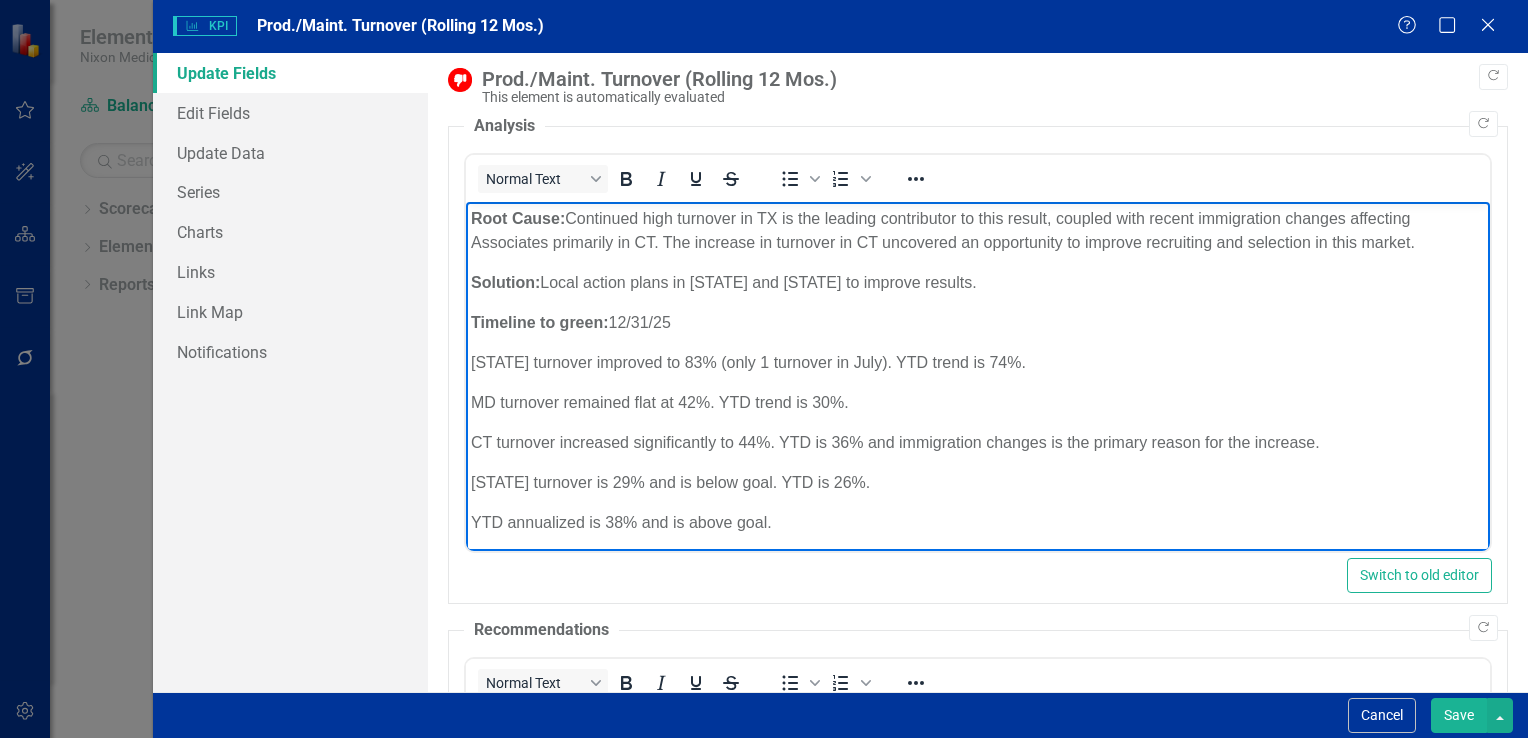 click on "CT turnover increased significantly to 44%. YTD is 36% and immigration changes is the primary reason for the increase." at bounding box center [977, 443] 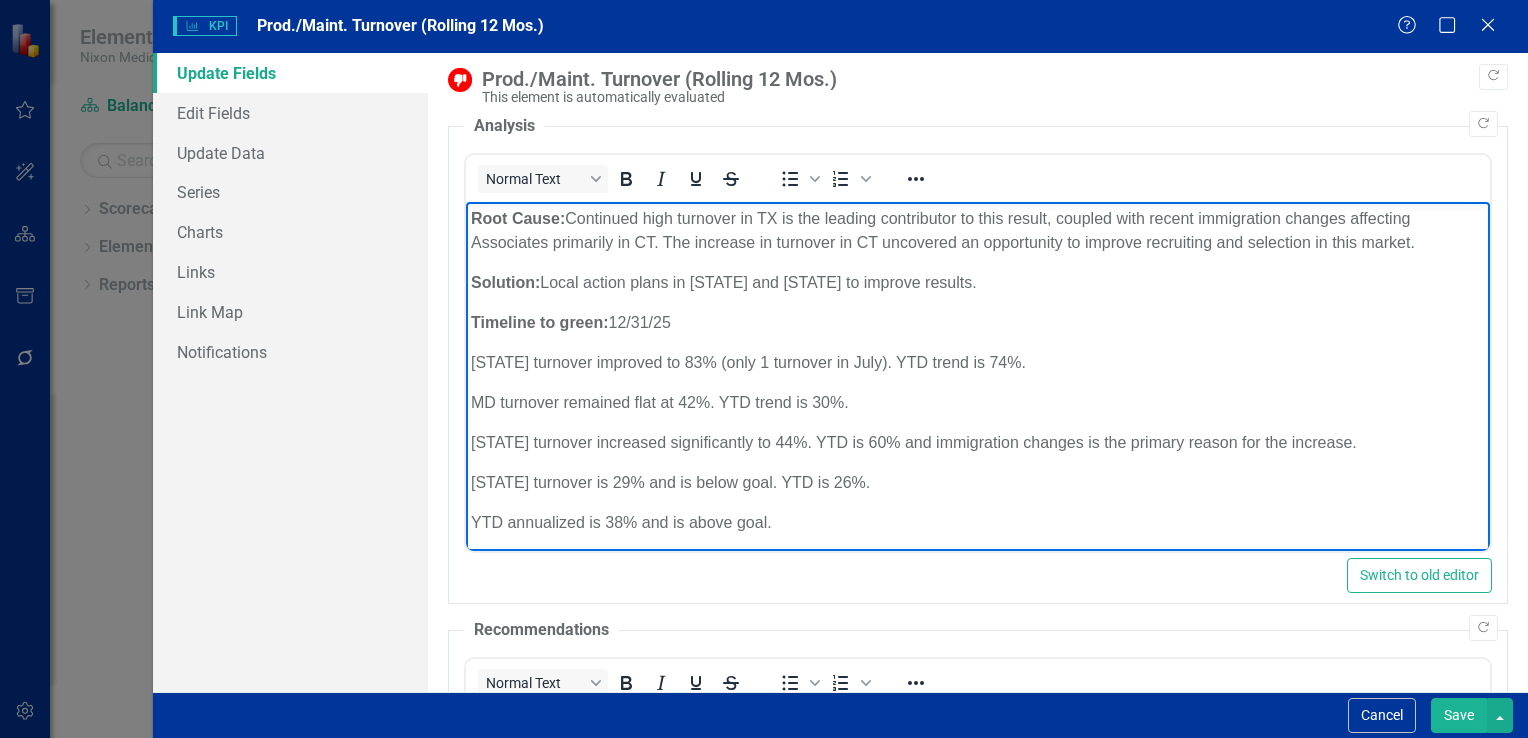click on "[STATE] turnover increased significantly to 44%. YTD is 60% and immigration changes is the primary reason for the increase." at bounding box center (977, 443) 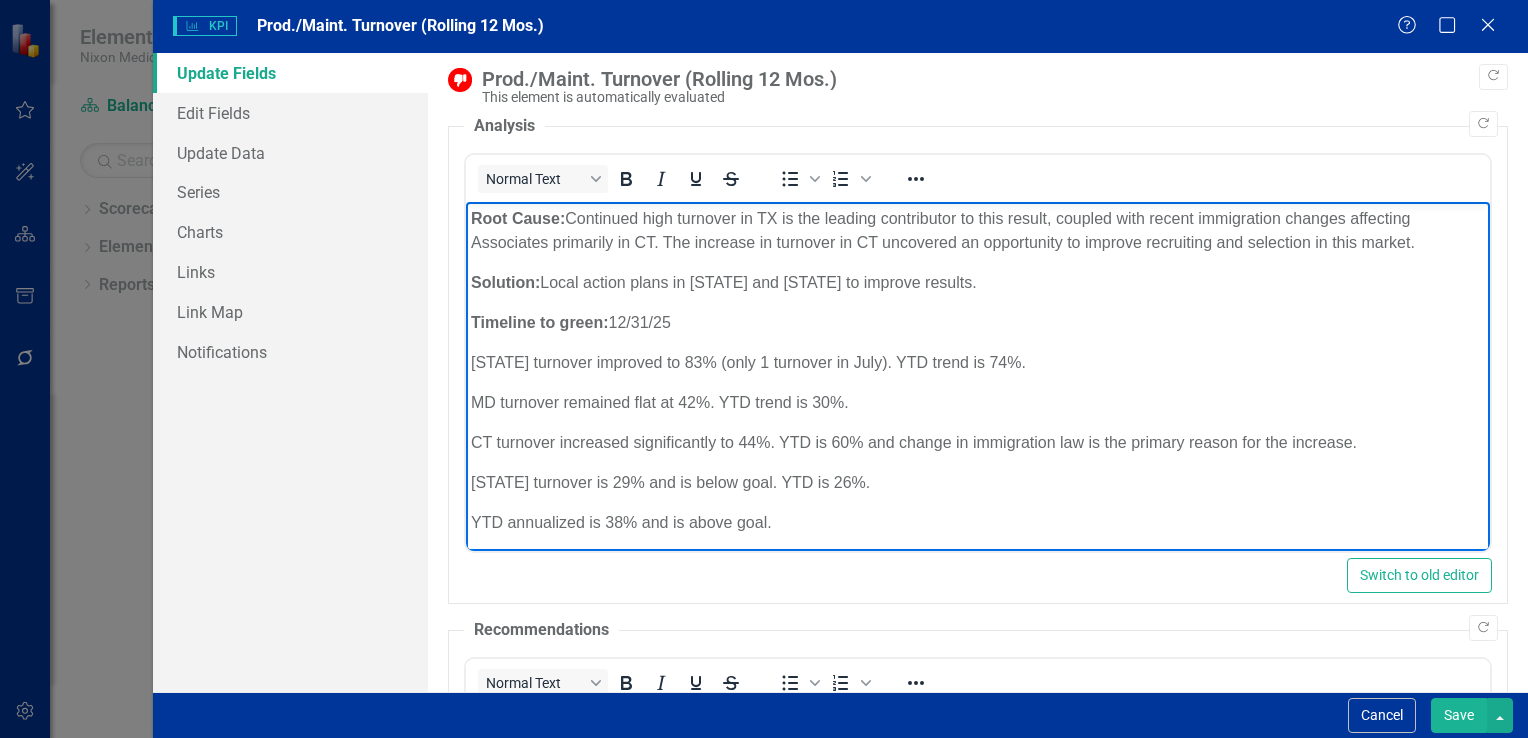 click on "[STATE] turnover is 29% and is below goal. YTD is 26%." at bounding box center (977, 483) 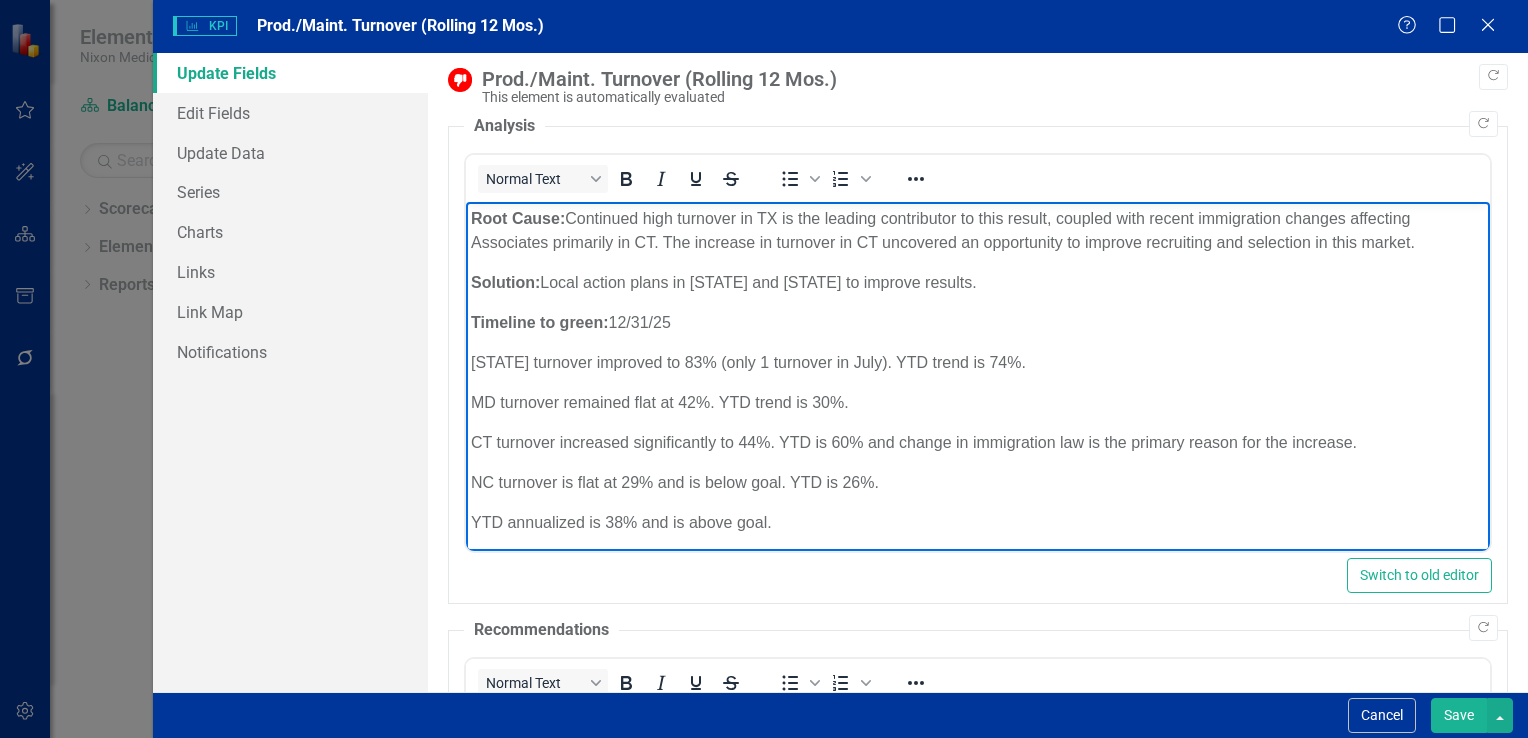 click on "YTD annualized is 38% and is above goal." at bounding box center (977, 523) 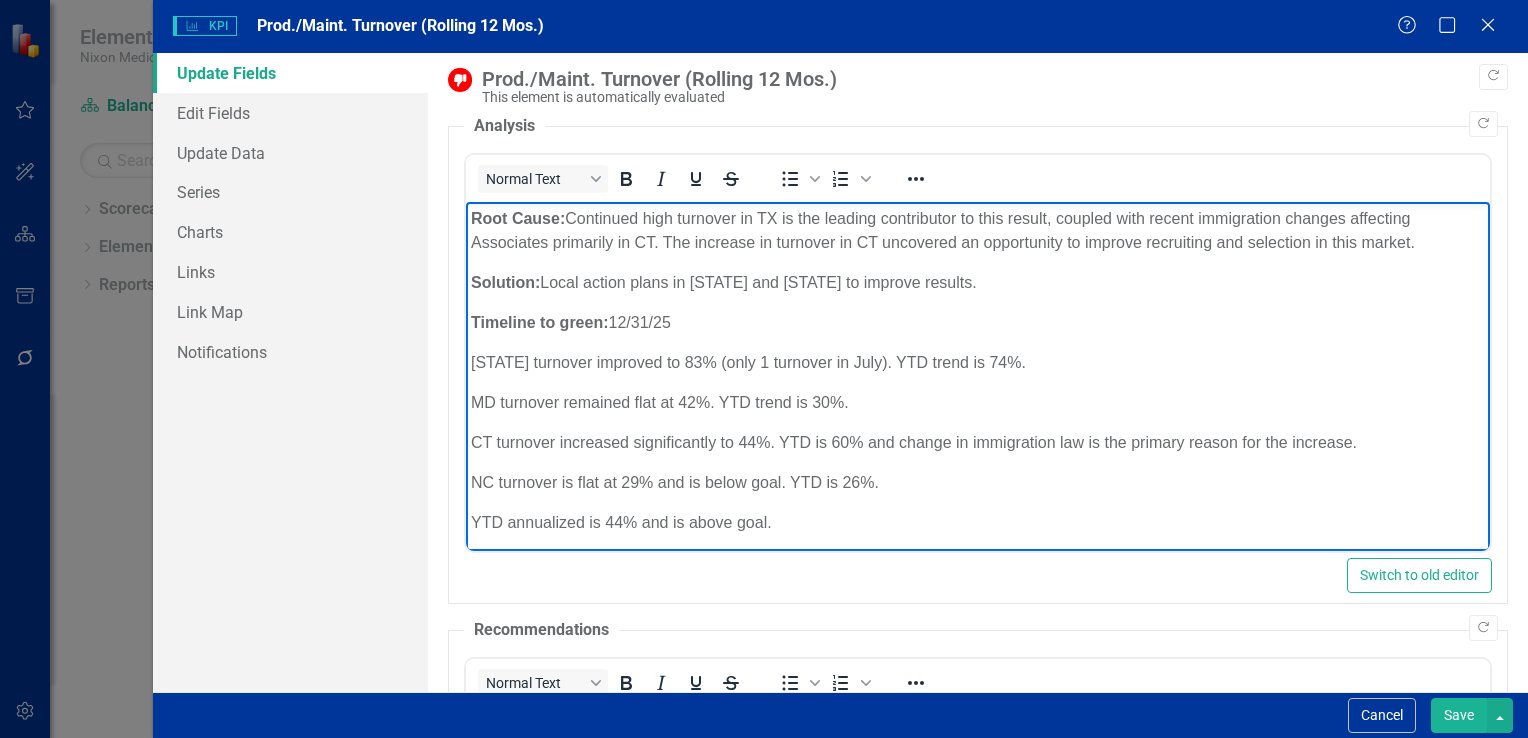 click on "YTD annualized is 44% and is above goal." at bounding box center (977, 523) 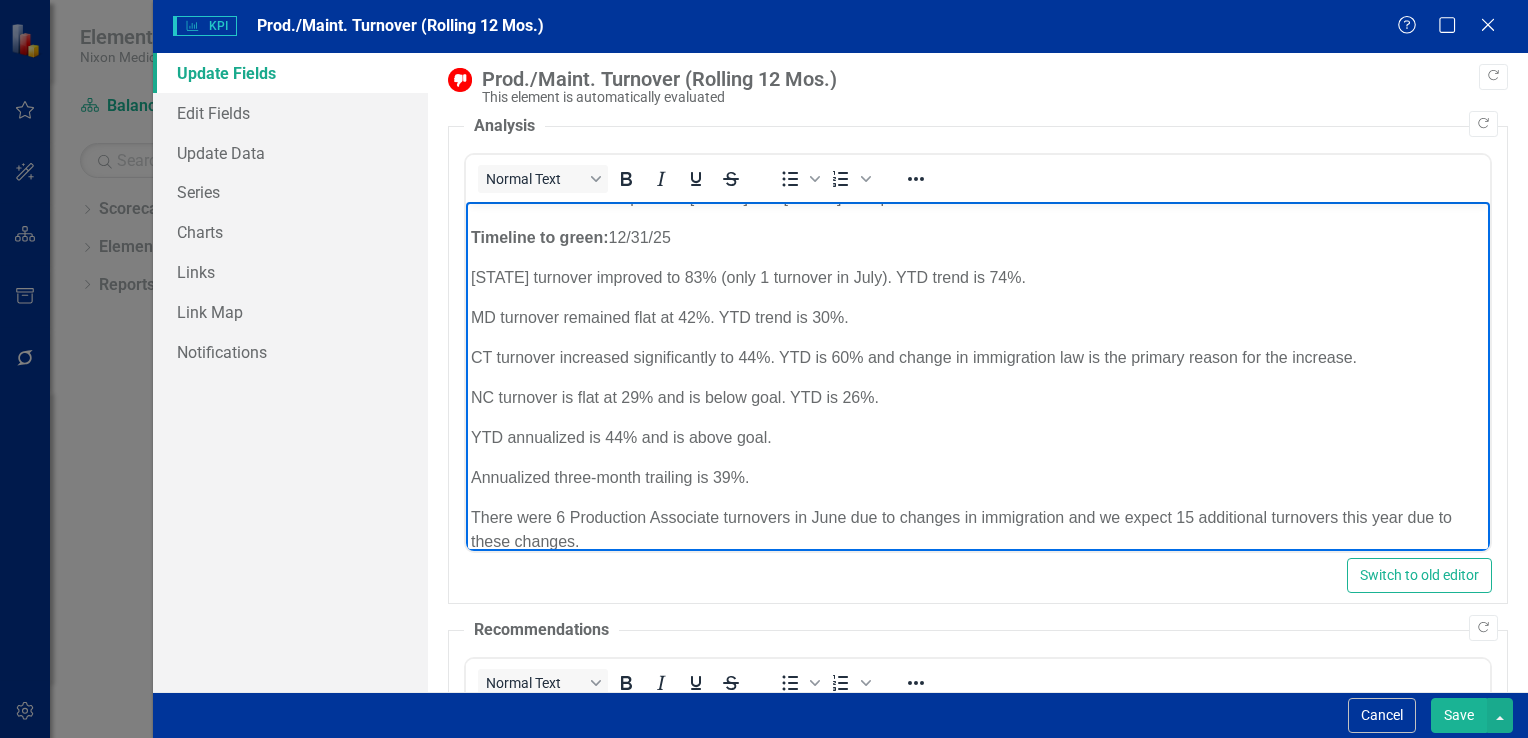 scroll, scrollTop: 108, scrollLeft: 0, axis: vertical 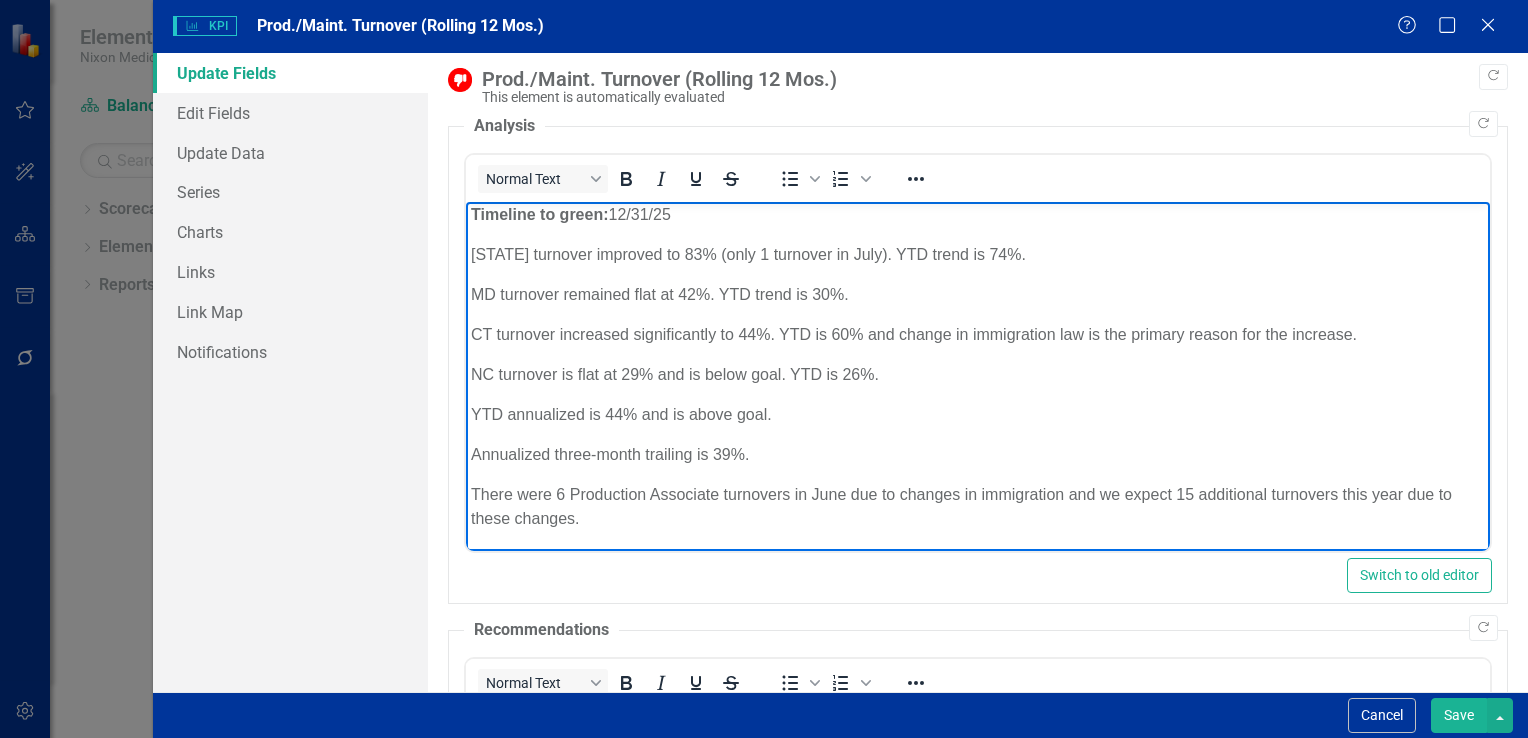 click on "There were 6 Production Associate turnovers in June due to changes in immigration and we expect 15 additional turnovers this year due to these changes." at bounding box center [977, 507] 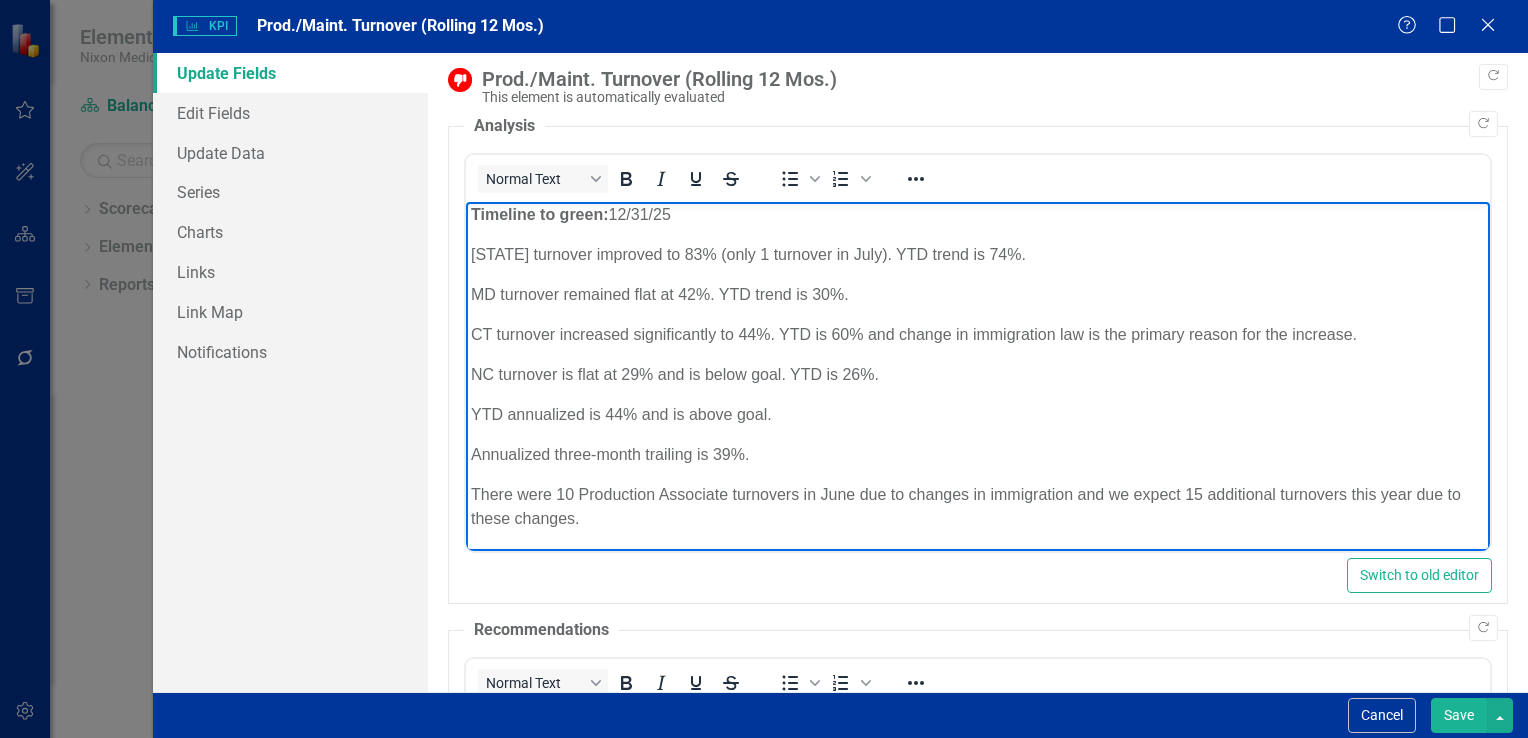 click on "There were 10 Production Associate turnovers in June due to changes in immigration and we expect 15 additional turnovers this year due to these changes." at bounding box center (977, 507) 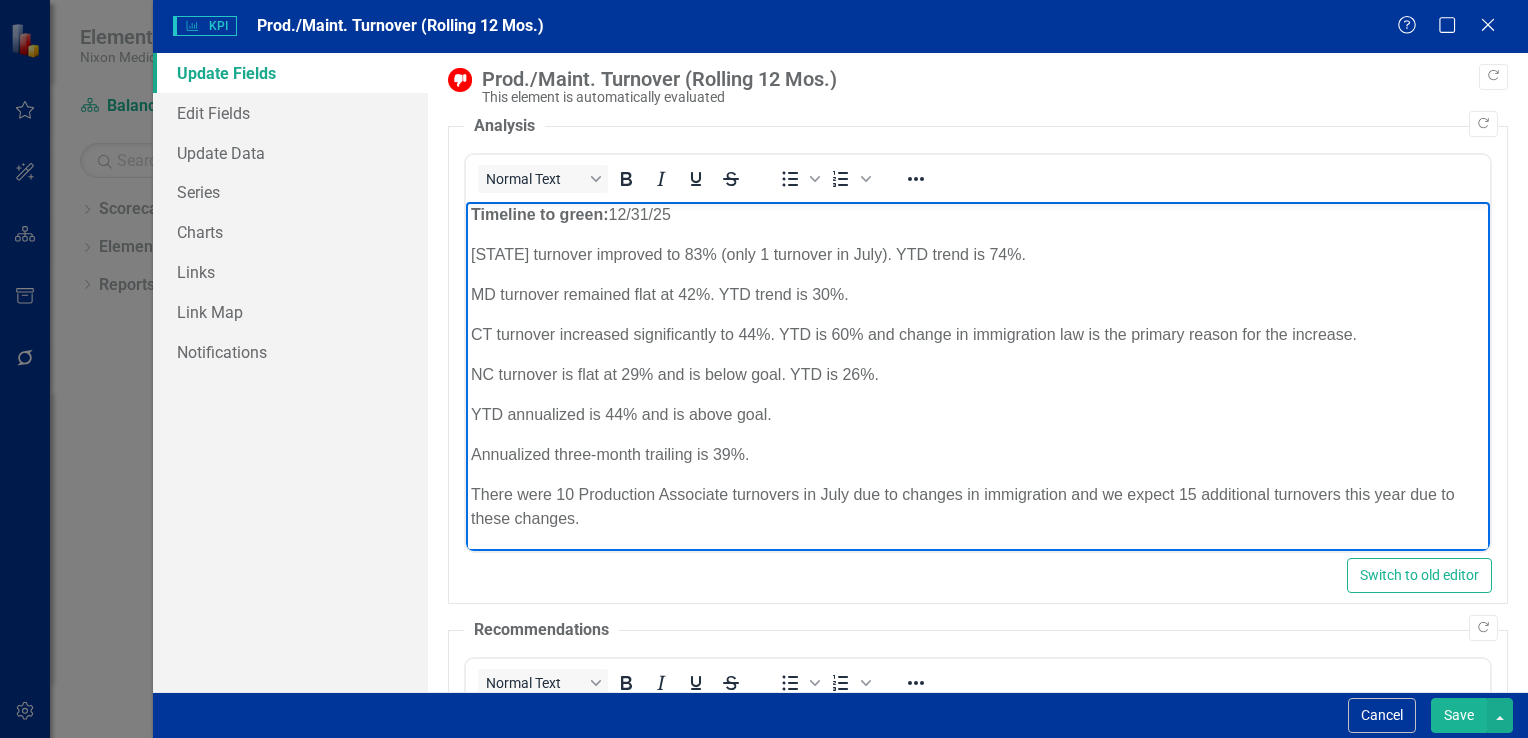 click on "YTD annualized is 44% and is above goal." at bounding box center (977, 415) 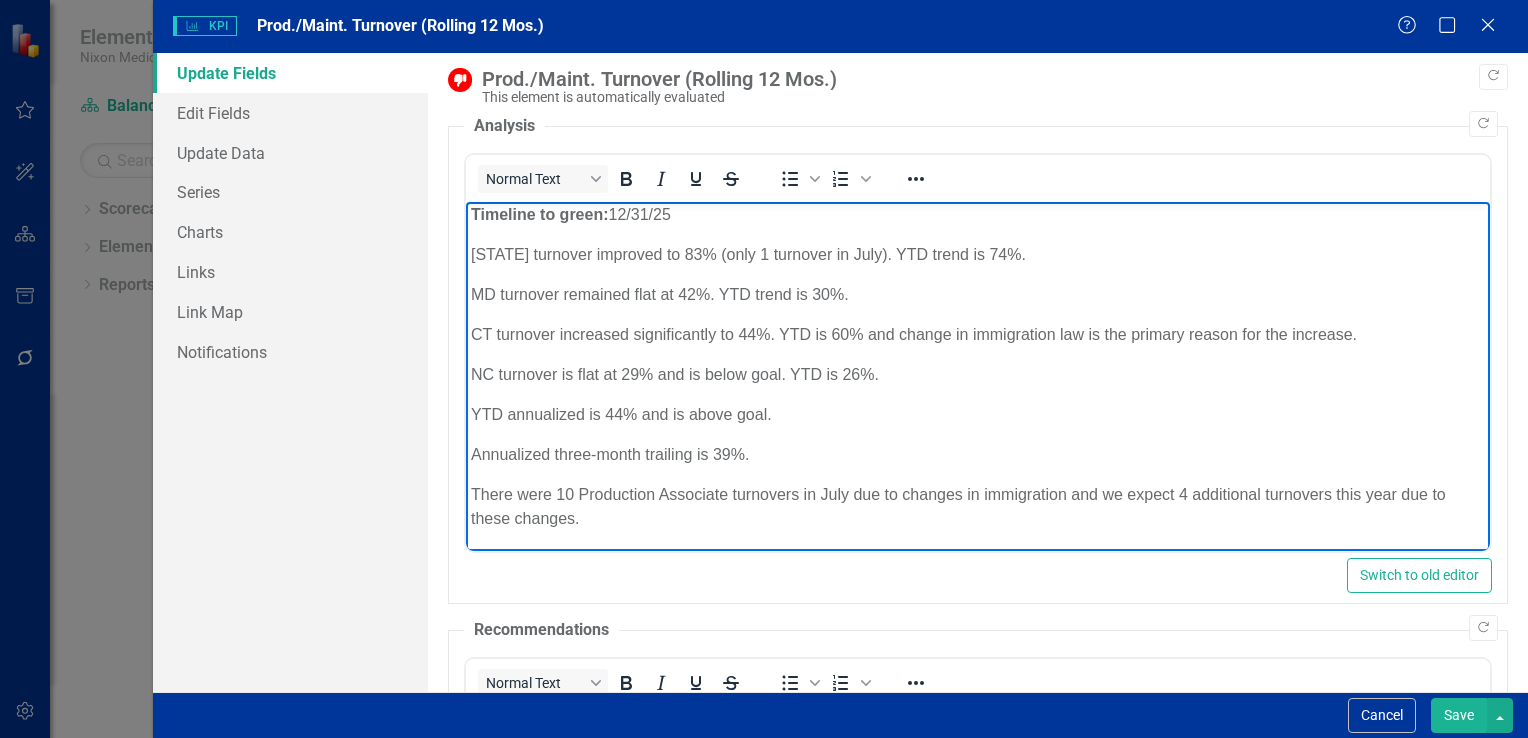 scroll, scrollTop: 0, scrollLeft: 0, axis: both 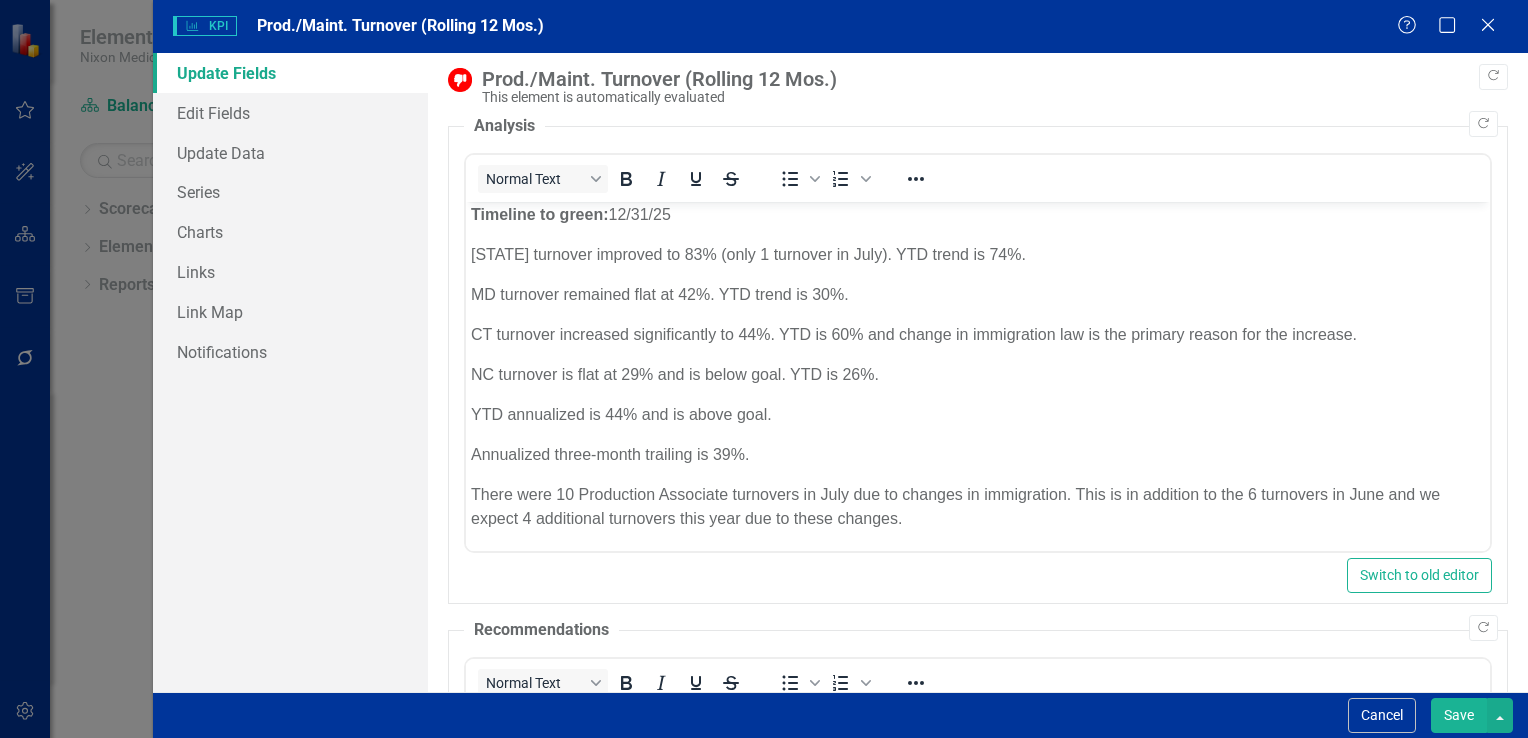 click on "Save" at bounding box center (1459, 715) 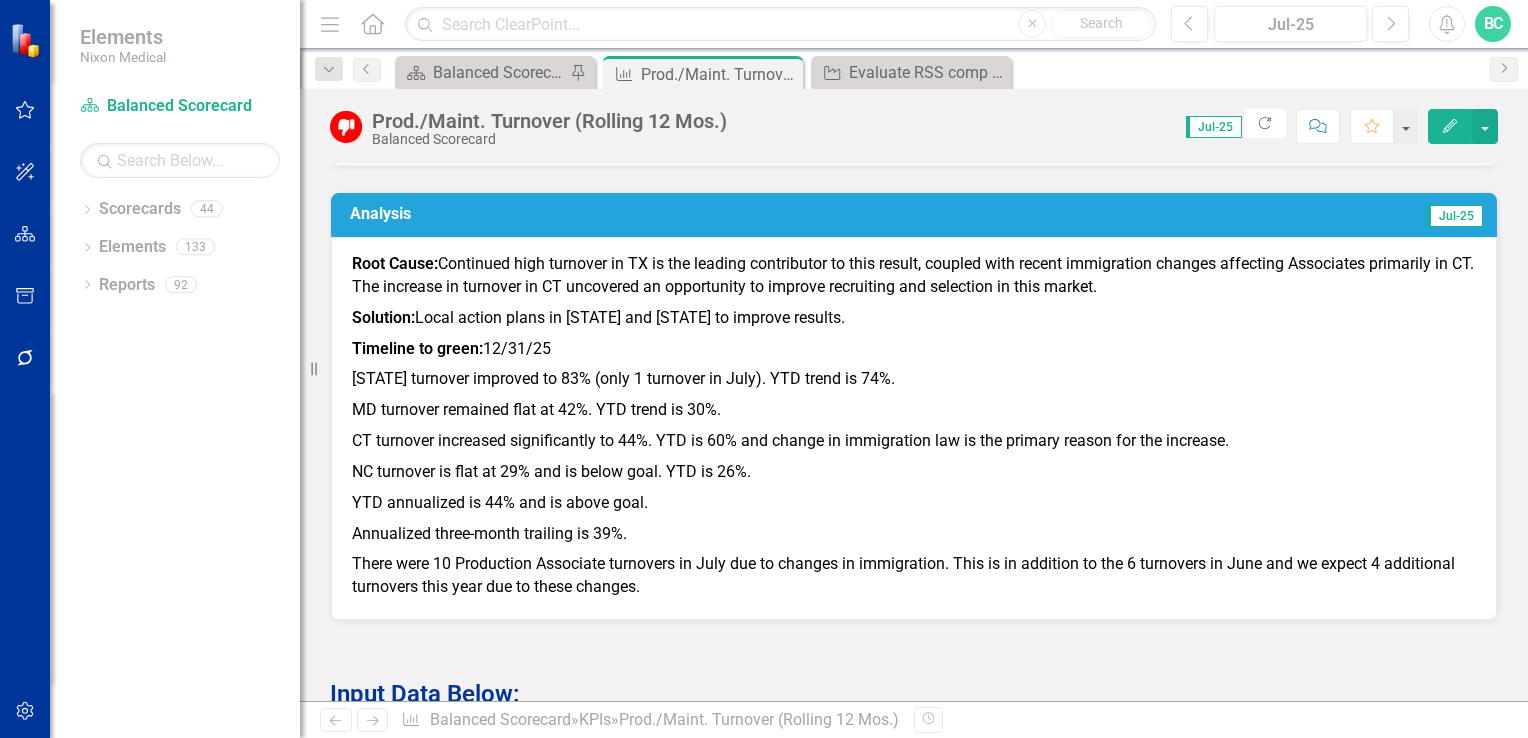 scroll, scrollTop: 1735, scrollLeft: 0, axis: vertical 